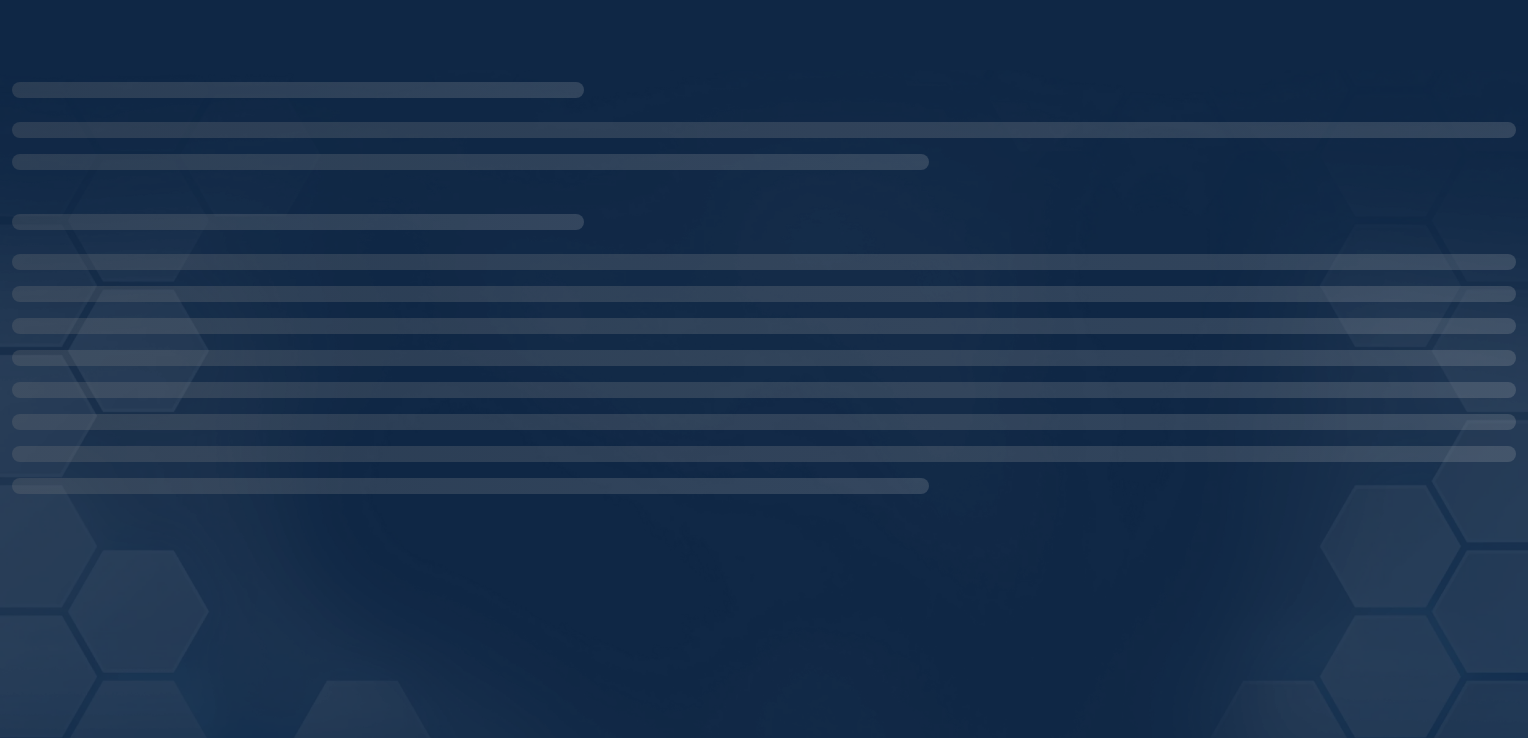 scroll, scrollTop: 0, scrollLeft: 0, axis: both 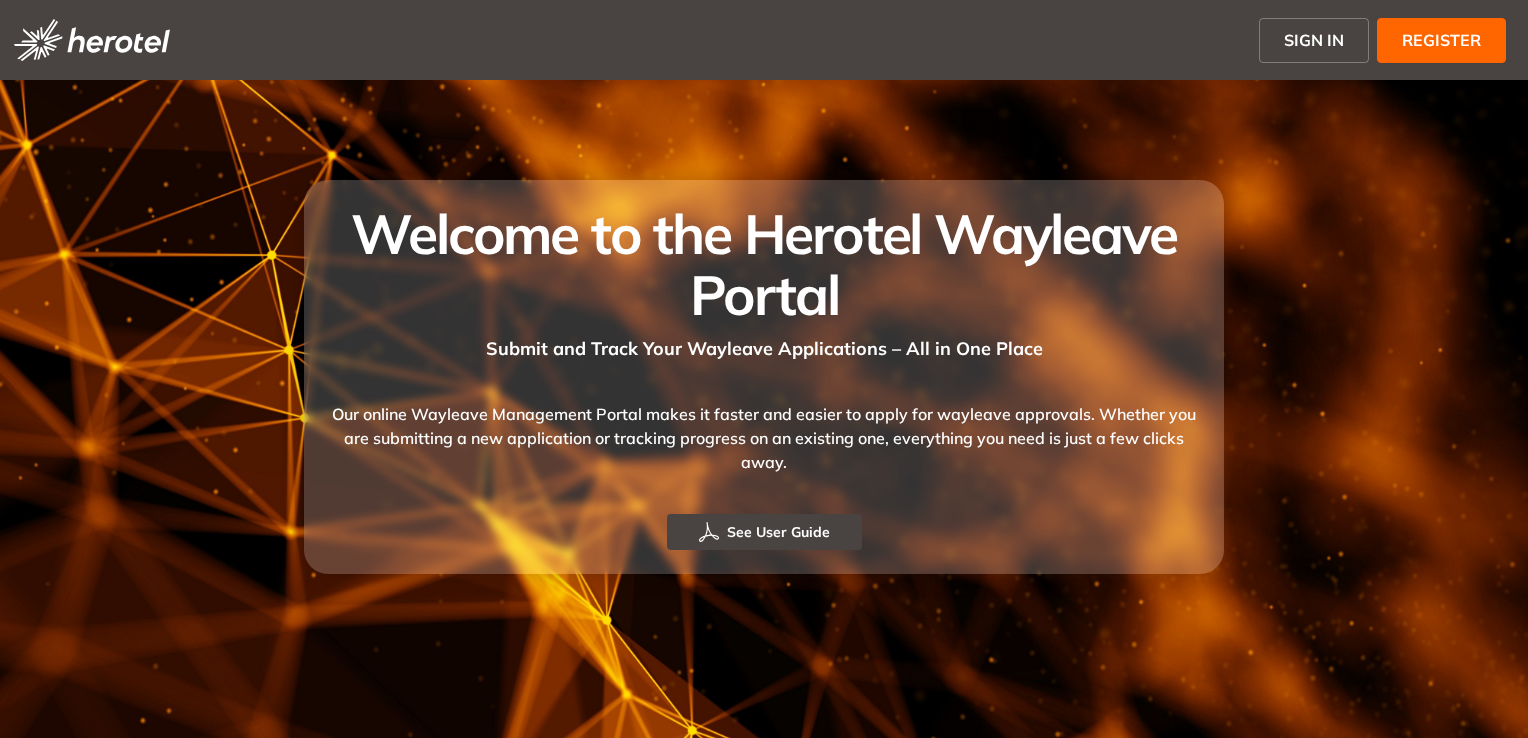 click on "SIGN IN" at bounding box center (1314, 40) 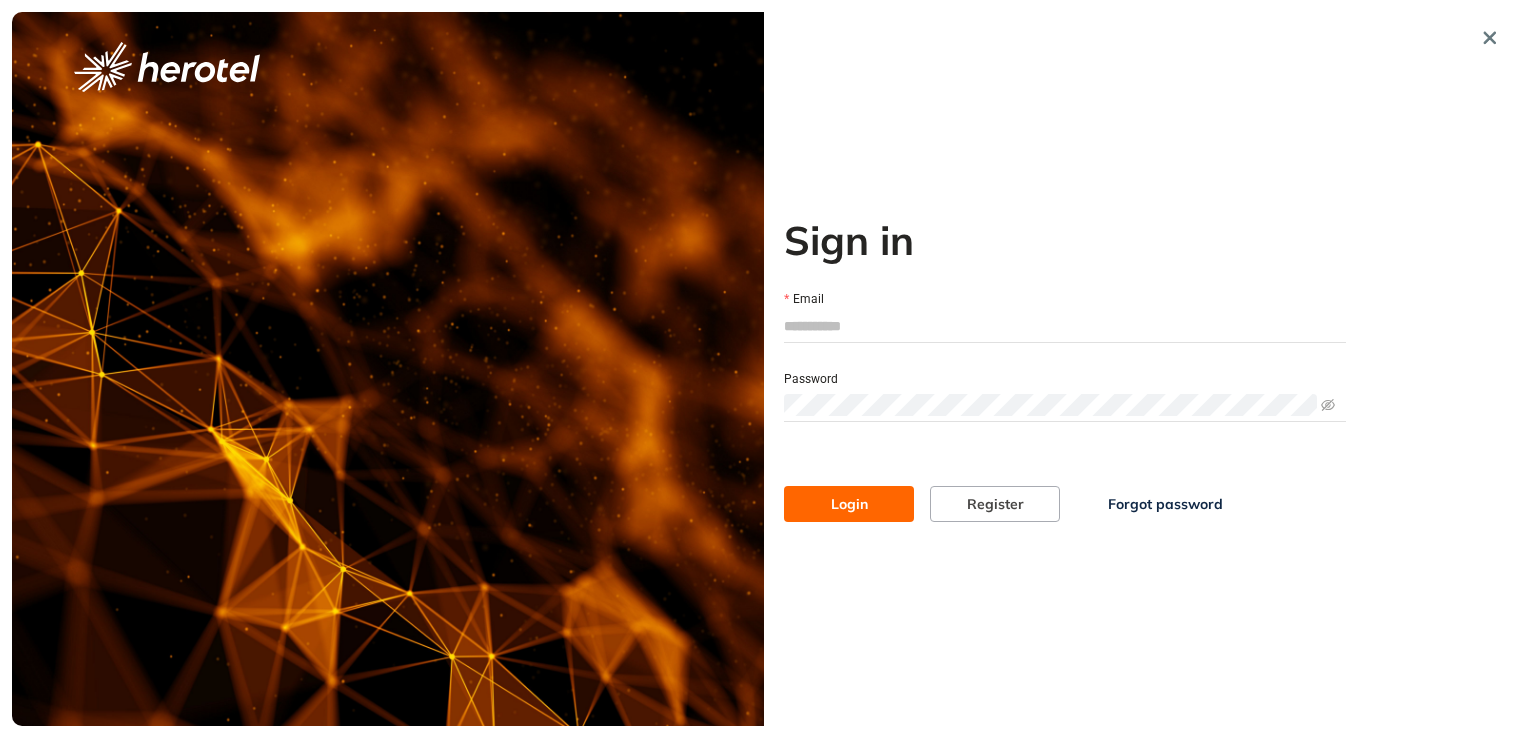 click on "Email" at bounding box center [1065, 326] 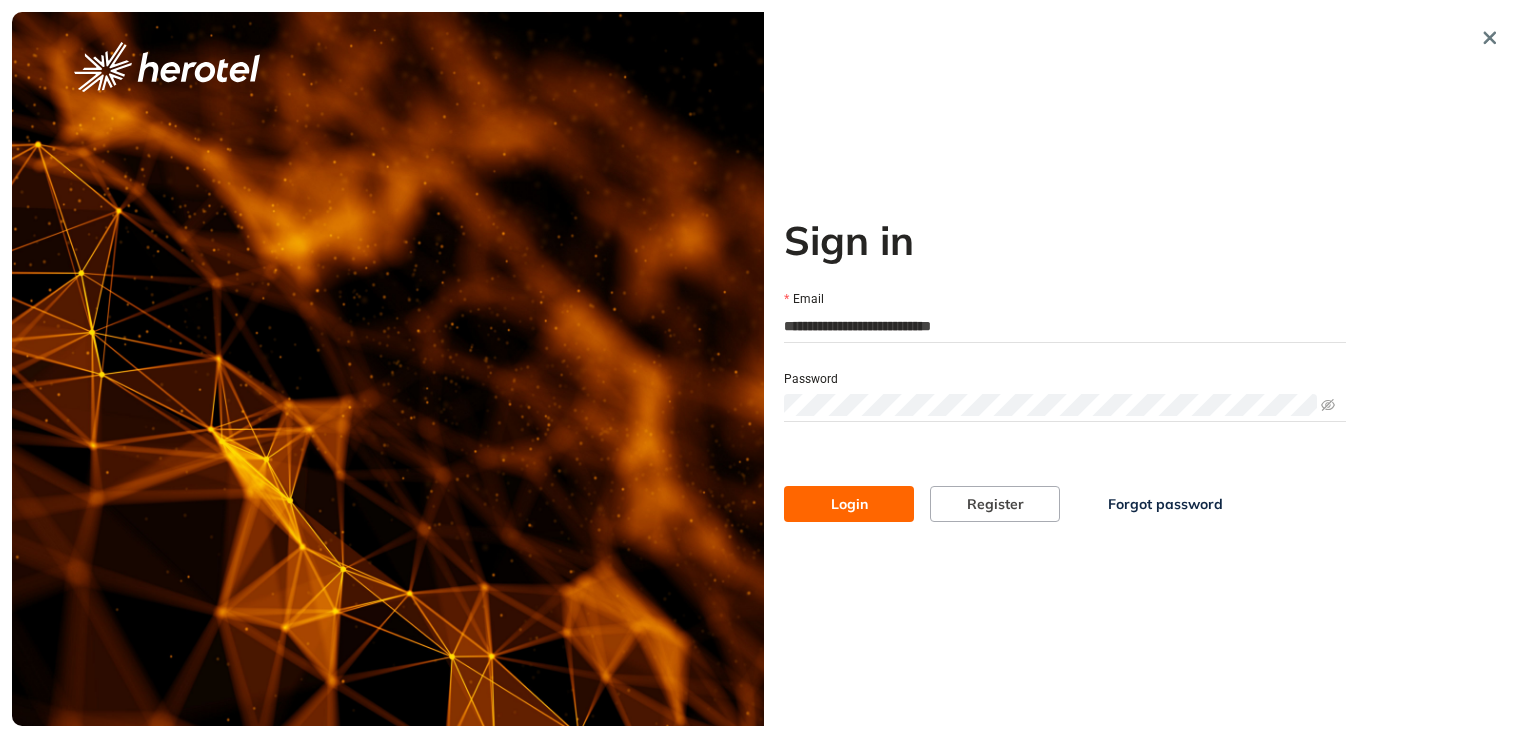 click on "Login" at bounding box center (849, 504) 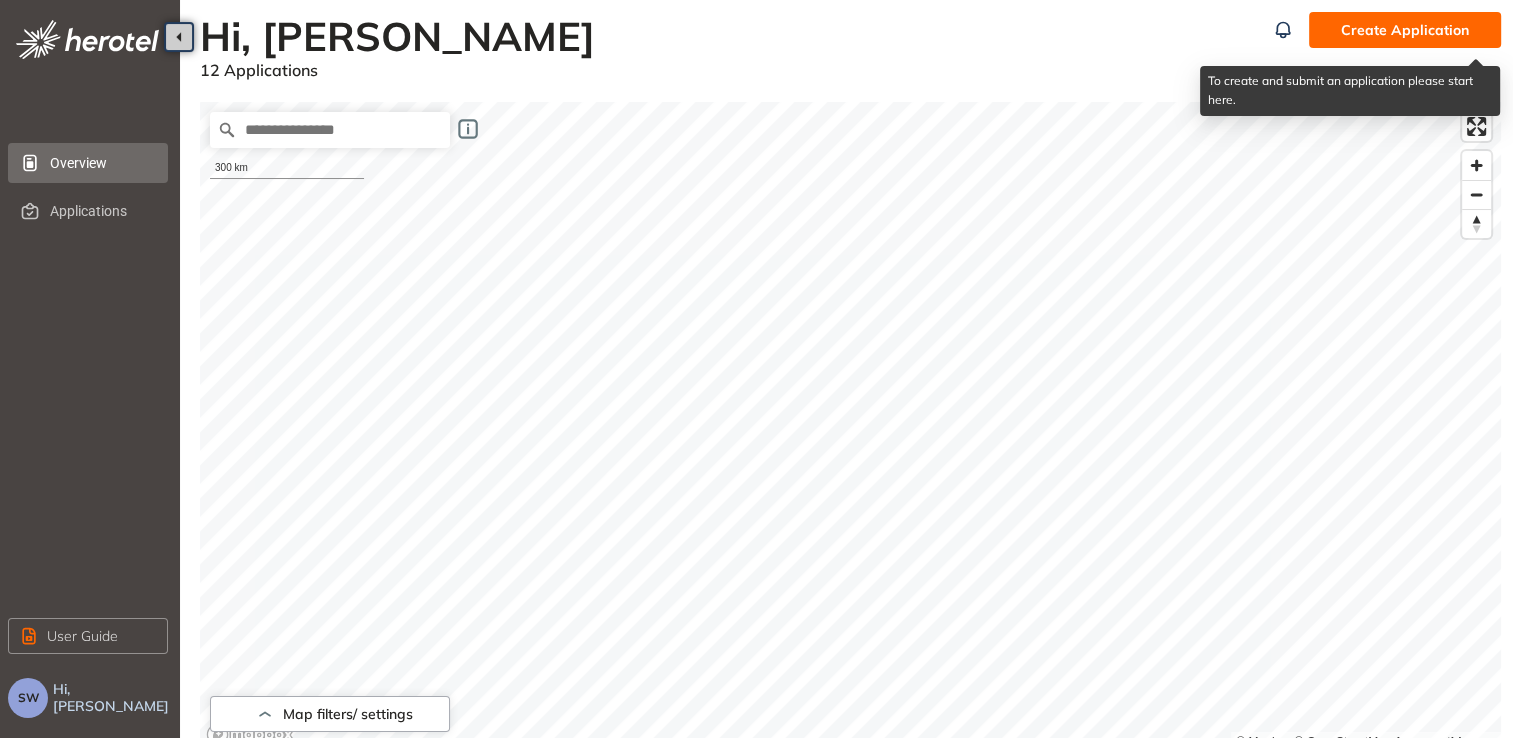 click on "Create Application" at bounding box center (1405, 30) 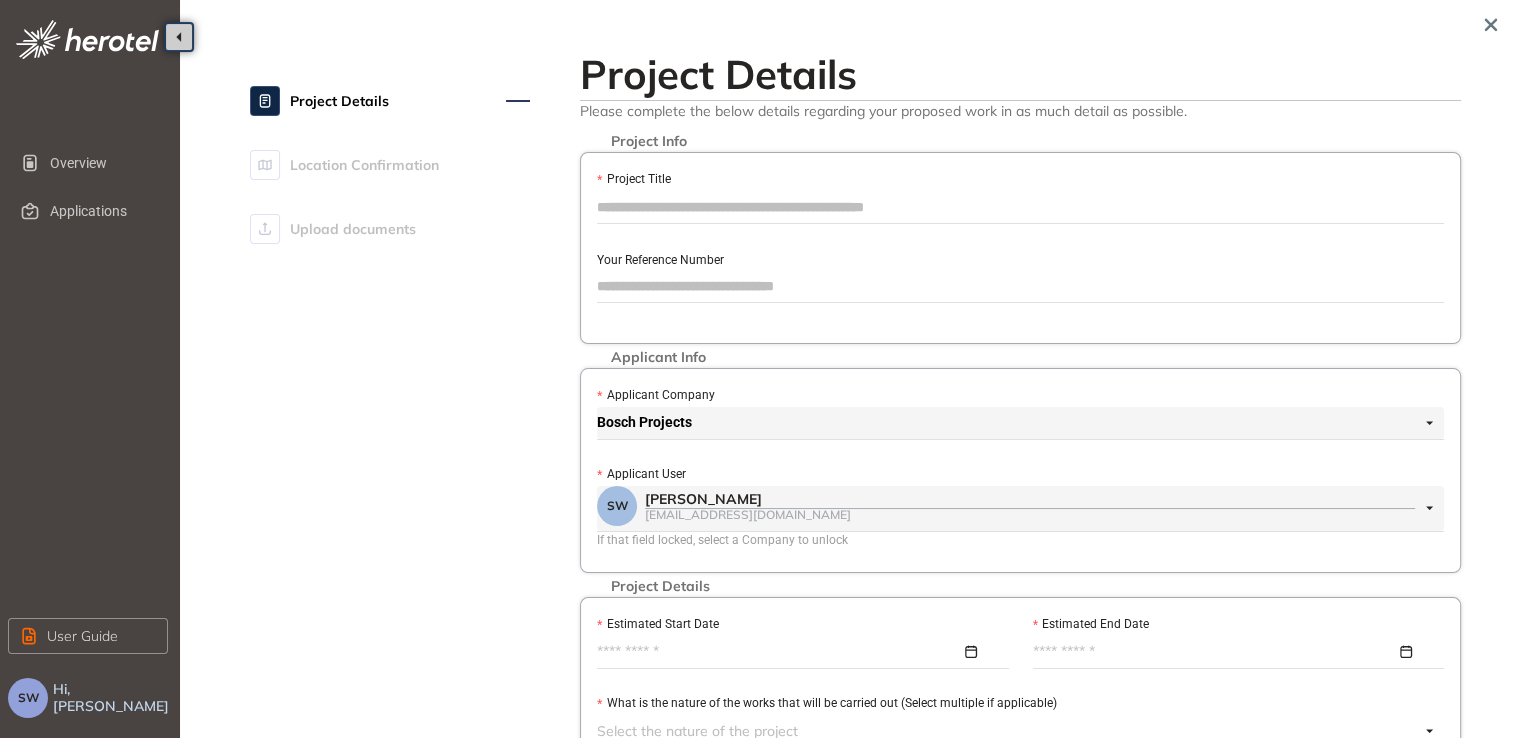 click on "Project Title" at bounding box center [1020, 207] 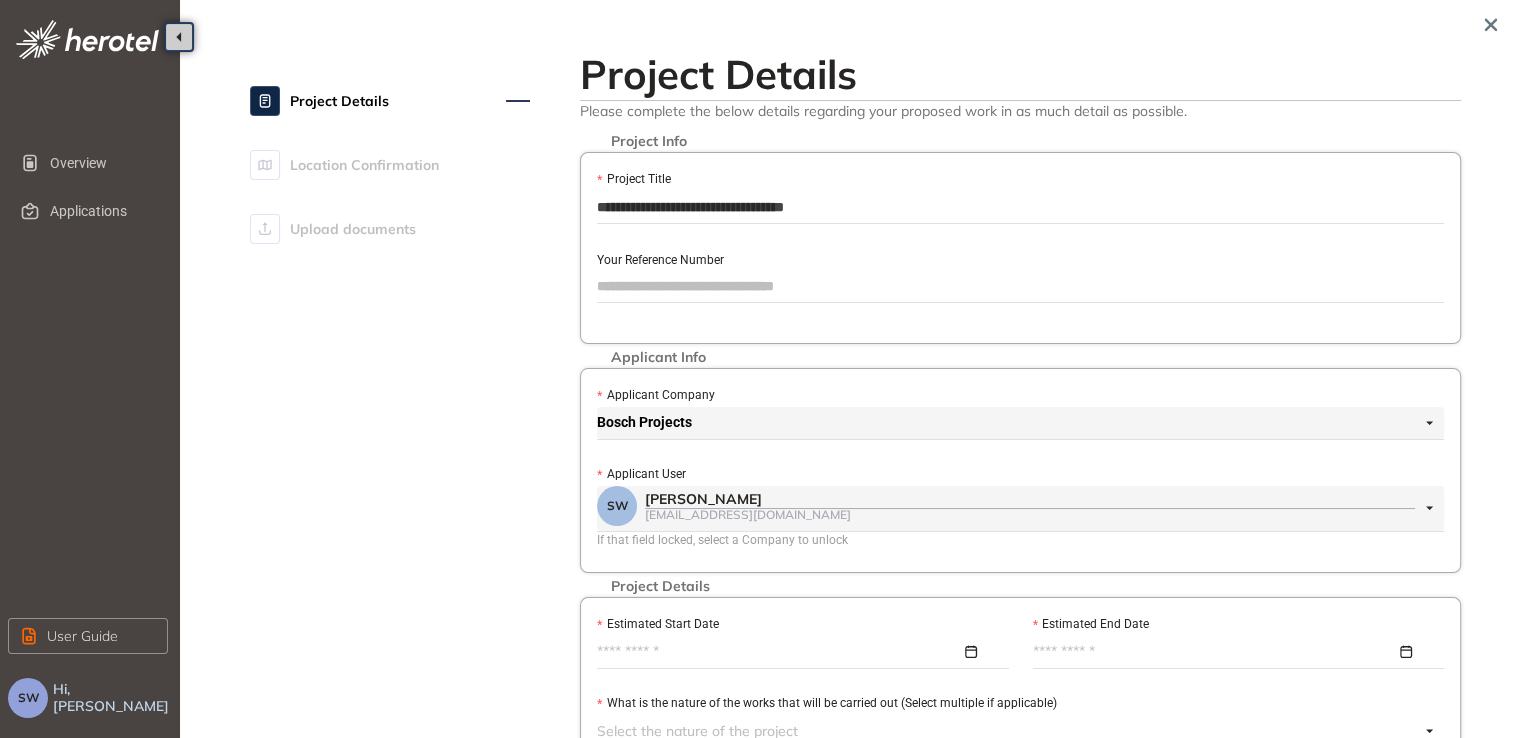 type on "**********" 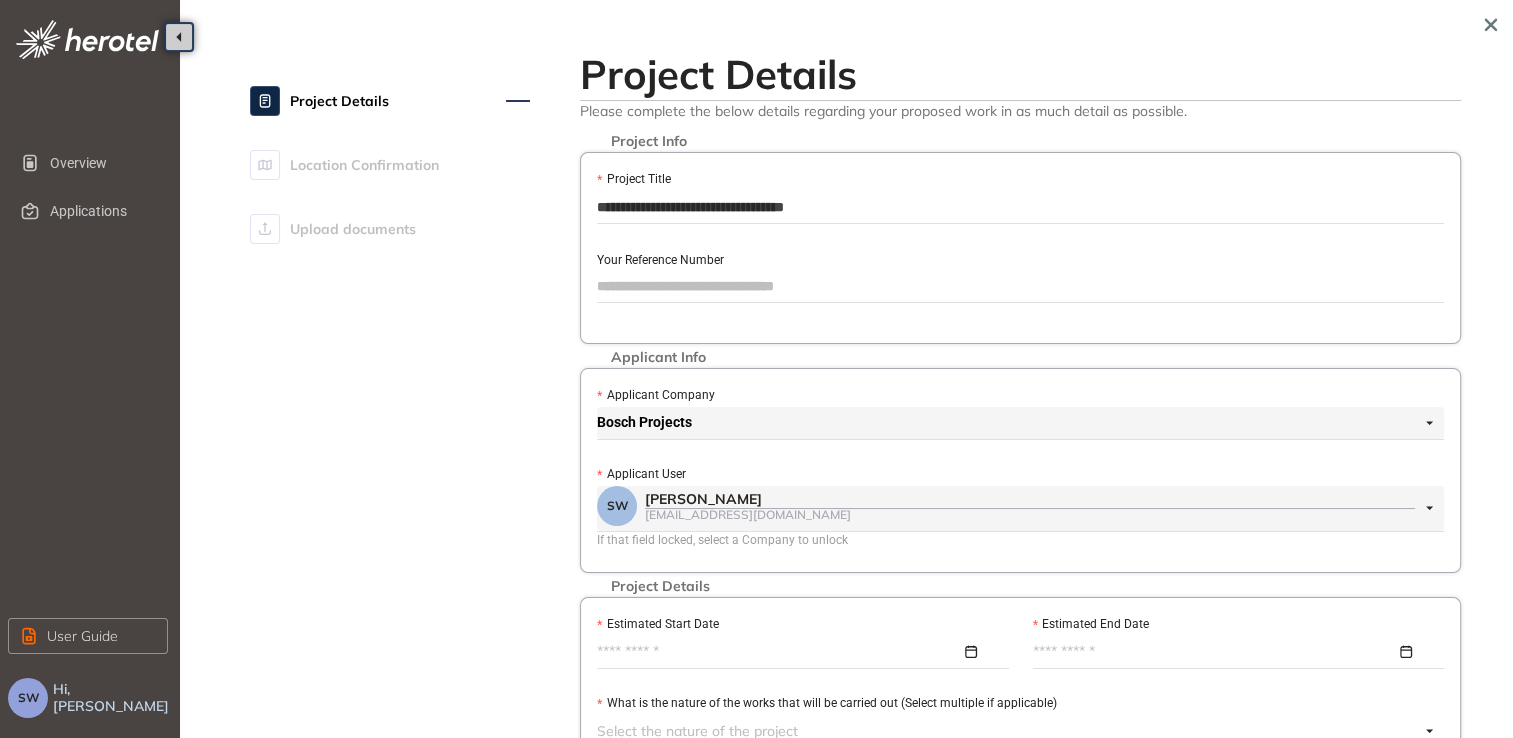 drag, startPoint x: 880, startPoint y: 206, endPoint x: 596, endPoint y: 221, distance: 284.39584 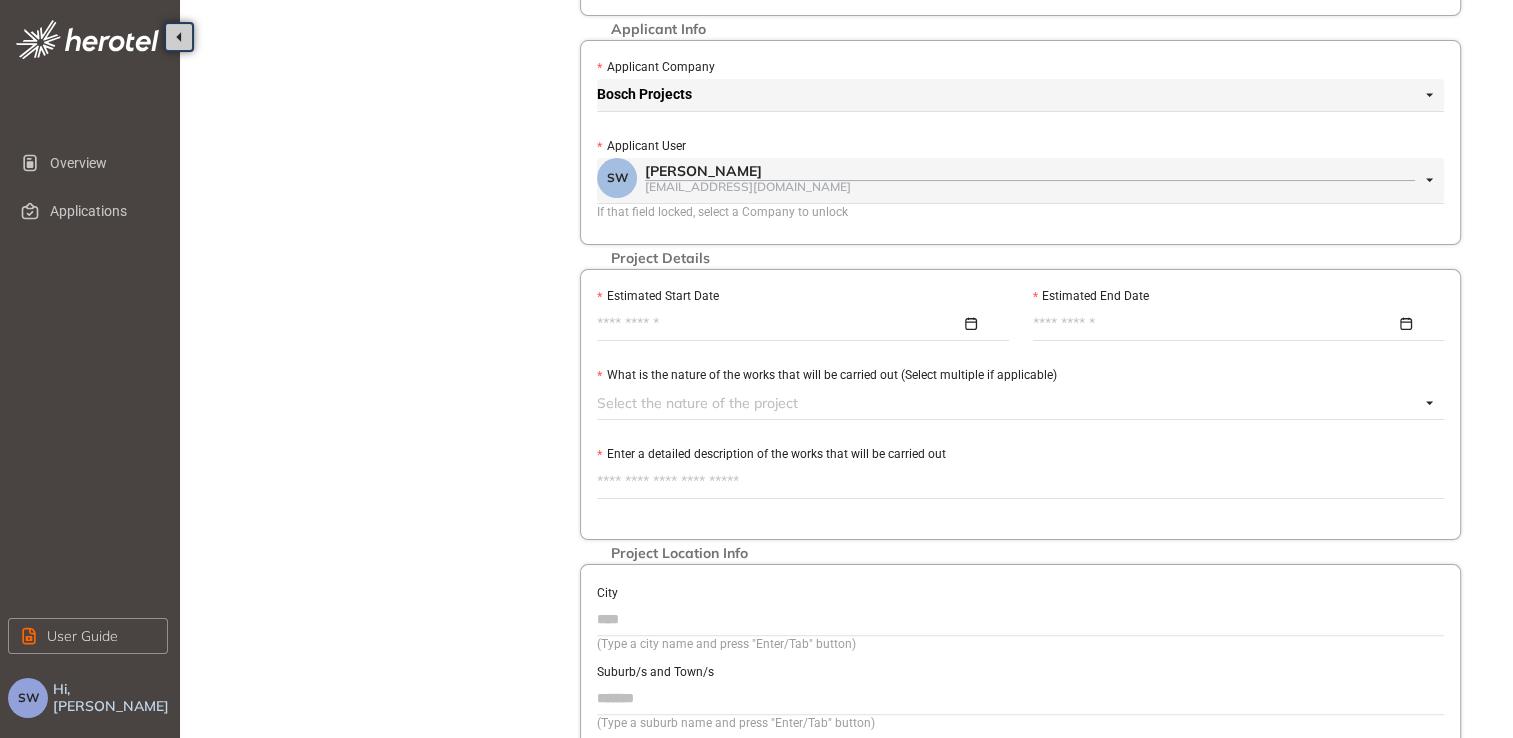 scroll, scrollTop: 500, scrollLeft: 0, axis: vertical 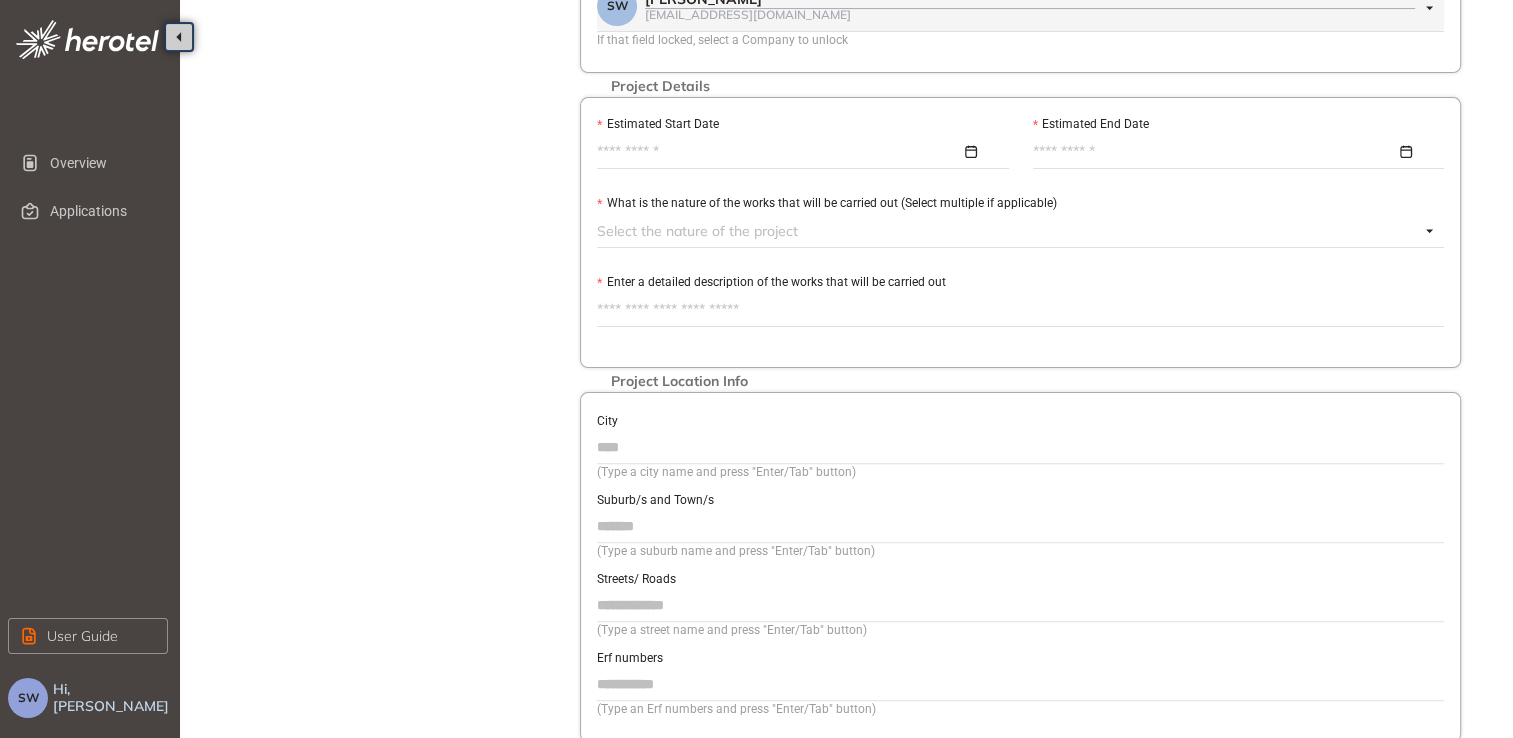 type on "**********" 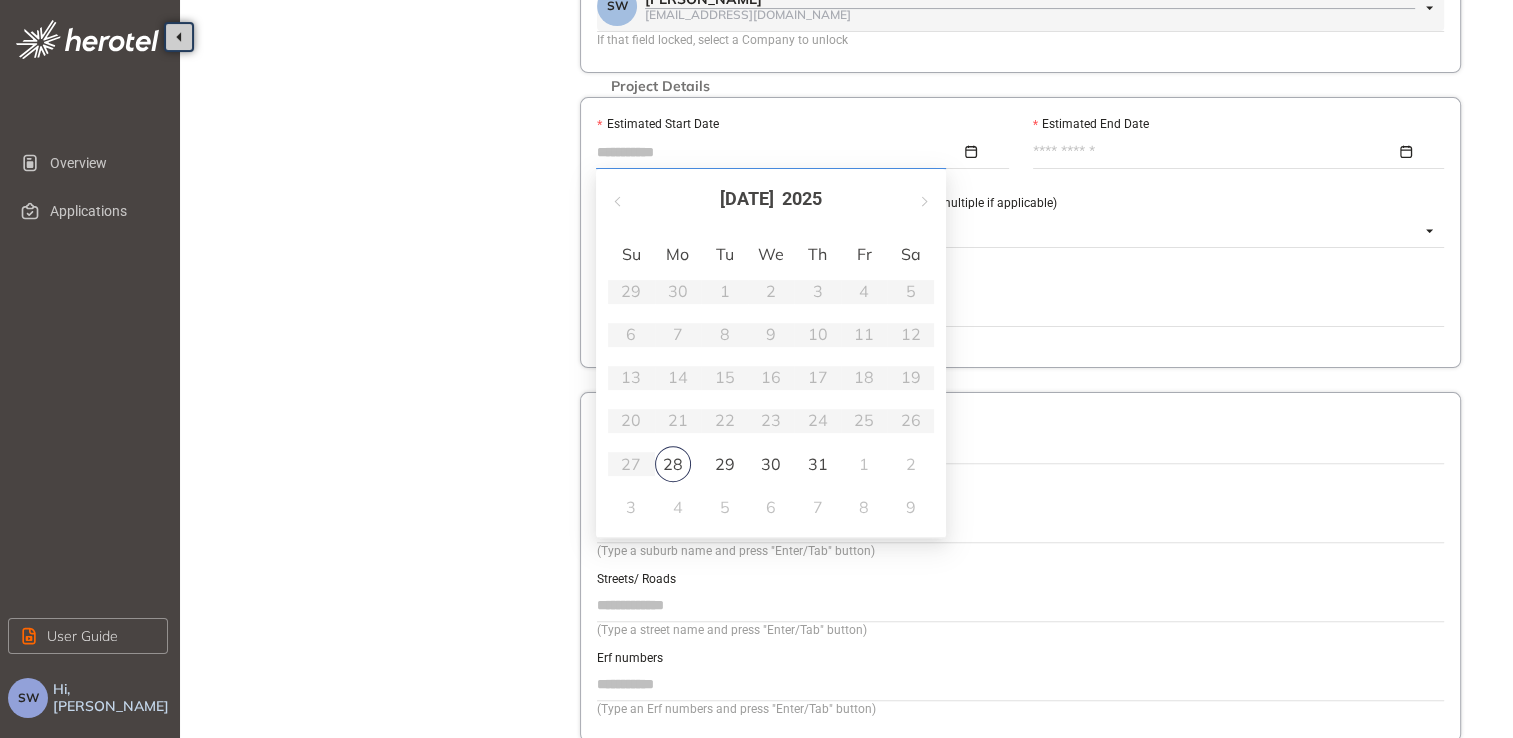 type on "**********" 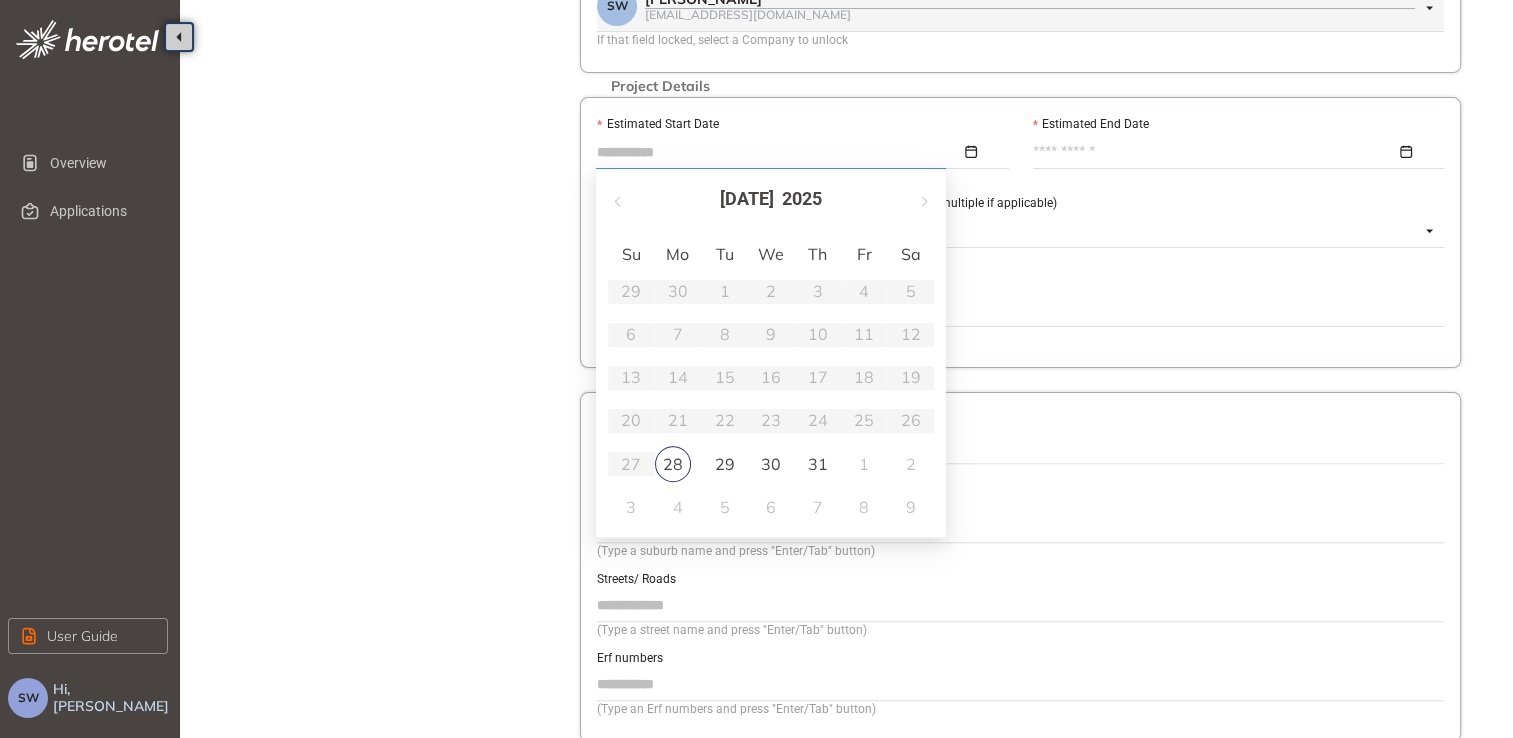 click on "1" at bounding box center (864, 464) 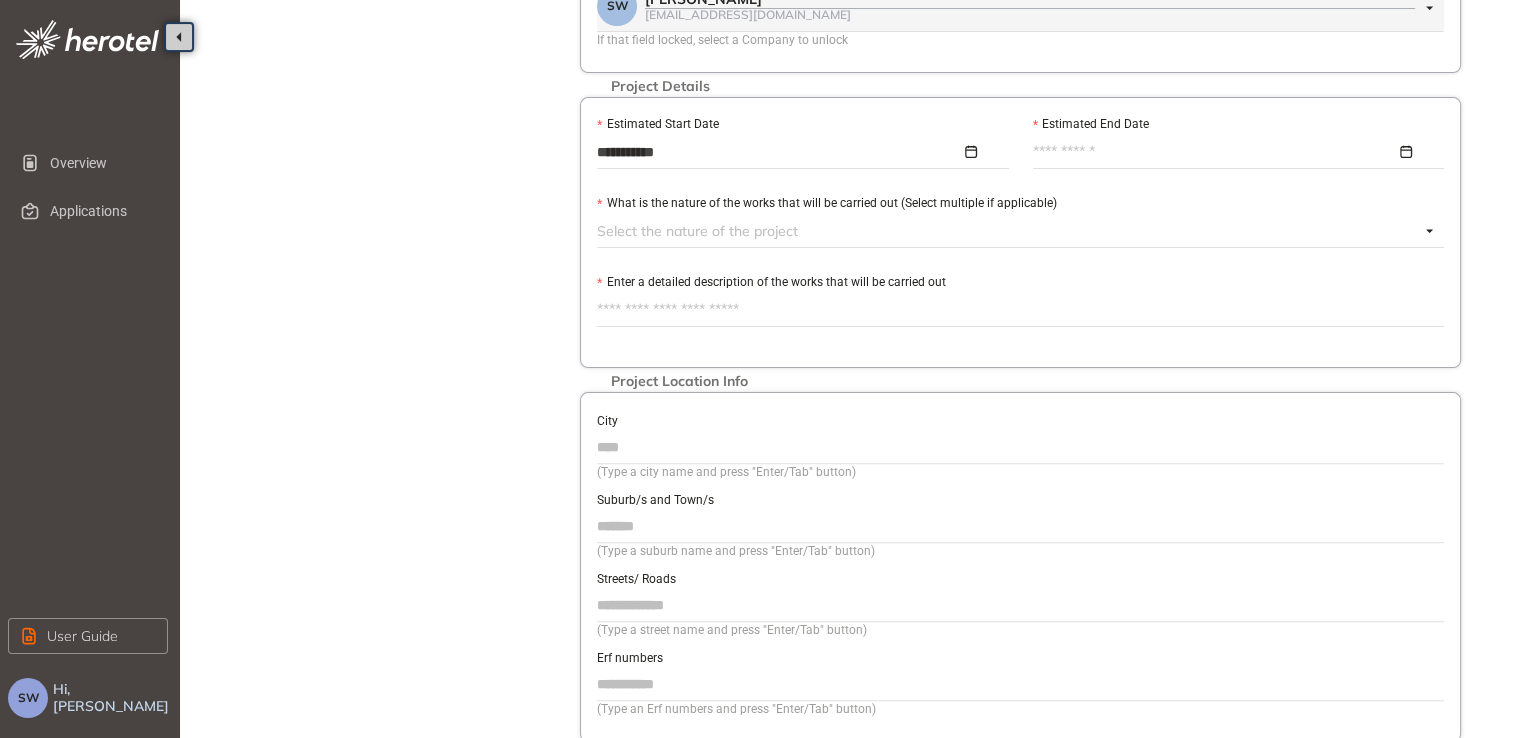 click at bounding box center (1233, 152) 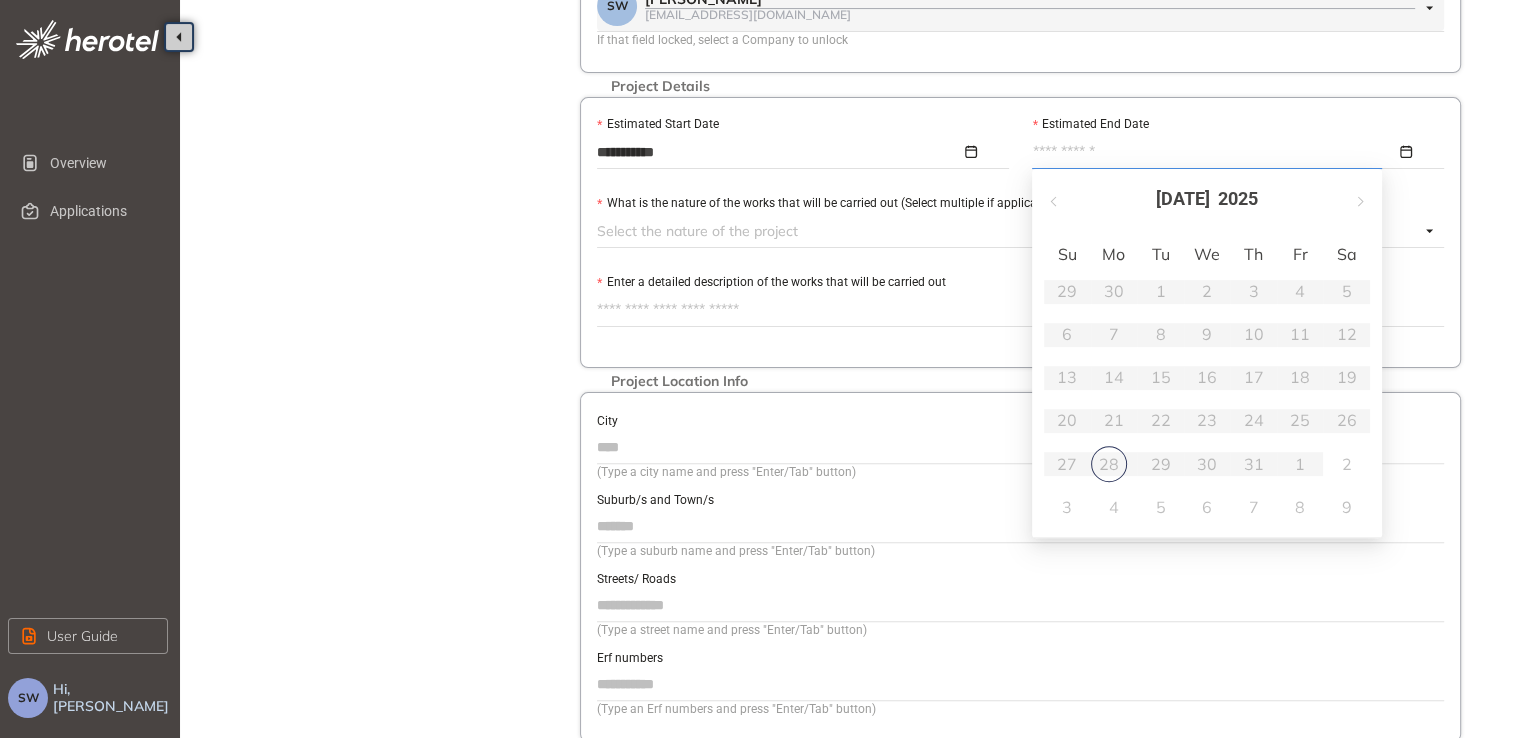 click on "[DATE]" at bounding box center [1207, 199] 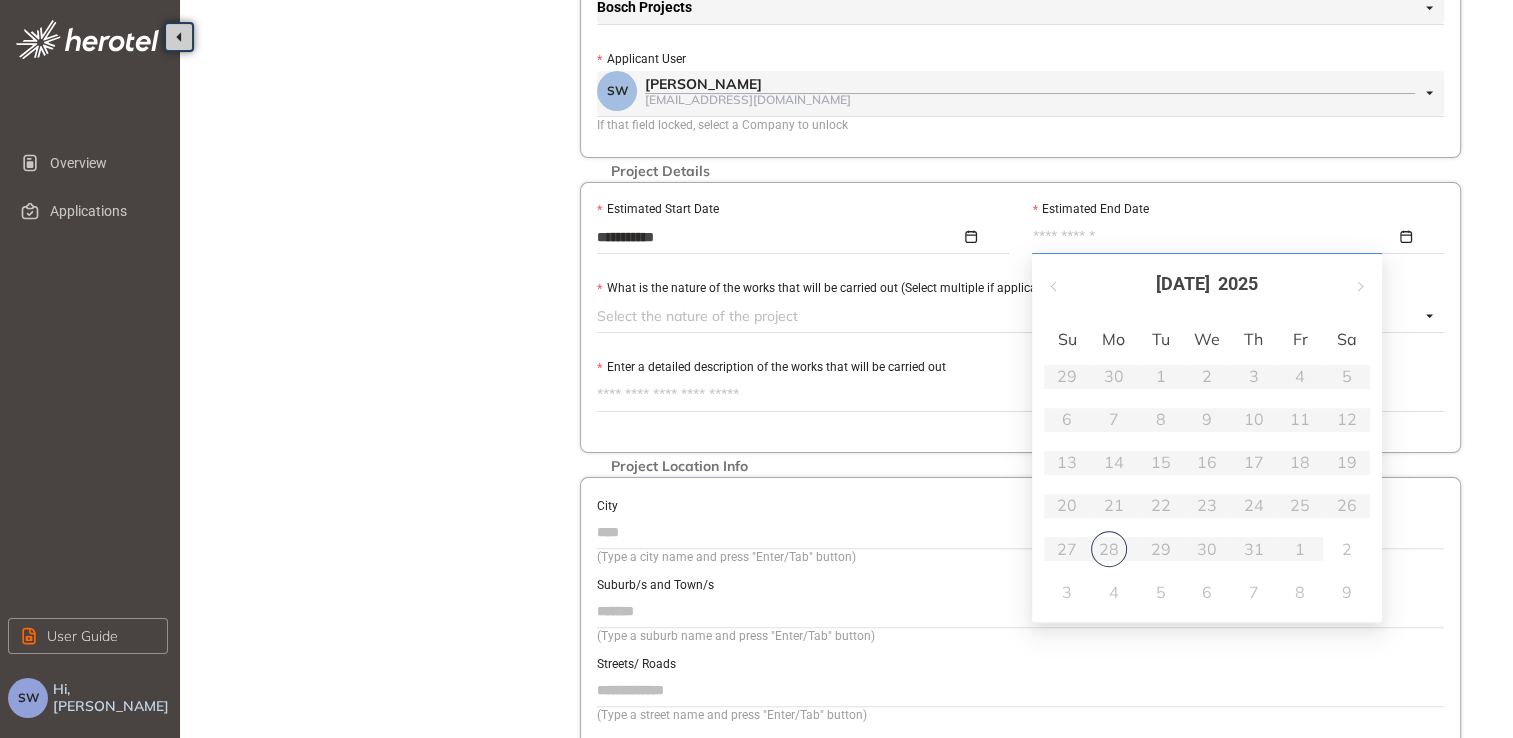 scroll, scrollTop: 400, scrollLeft: 0, axis: vertical 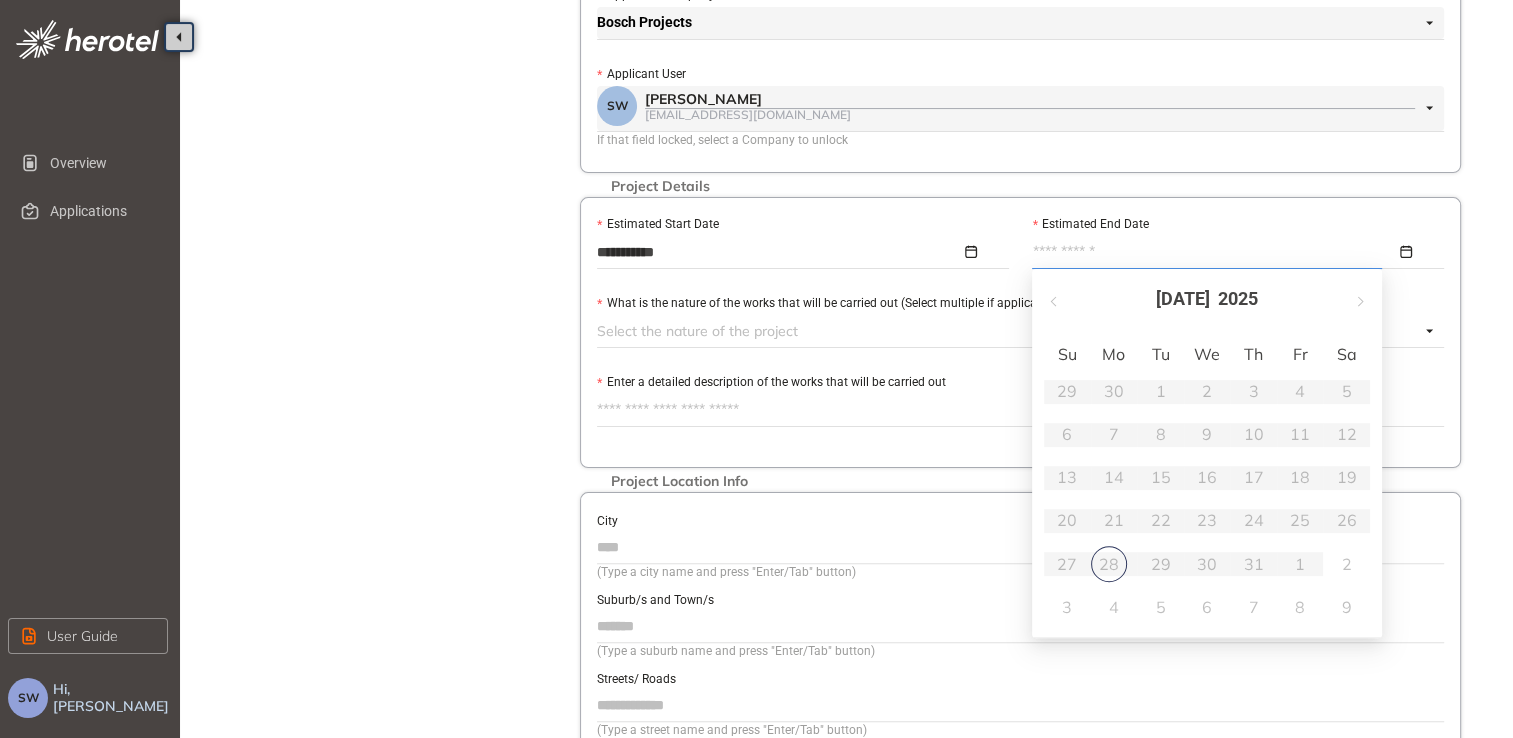 click on "Su Mo Tu We Th Fr Sa 29 30 1 2 3 4 5 6 7 8 9 10 11 12 13 14 15 16 17 18 19 20 21 22 23 24 25 26 27 28 29 30 31 1 2 3 4 5 6 7 8 9" at bounding box center (1207, 483) 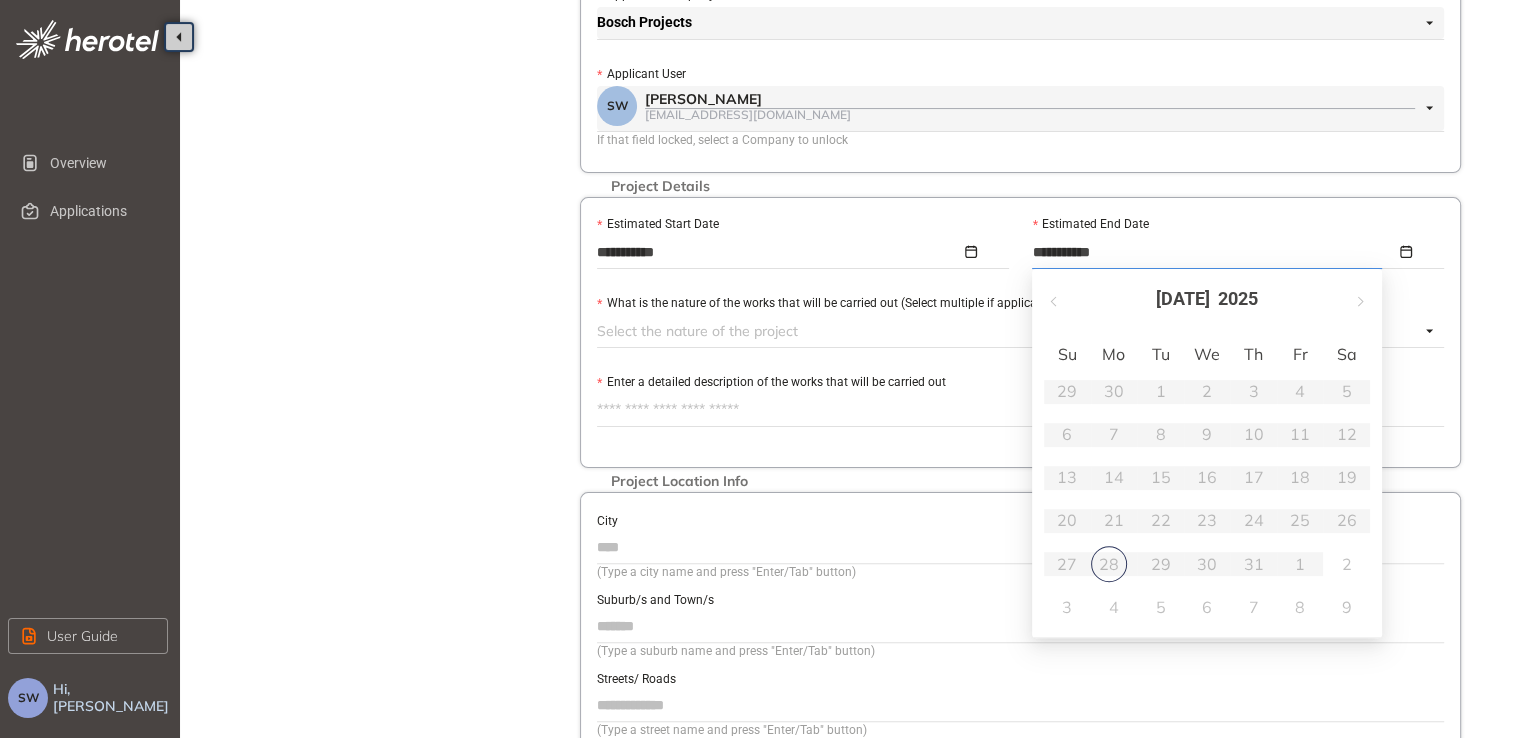 click on "2" at bounding box center (1347, 564) 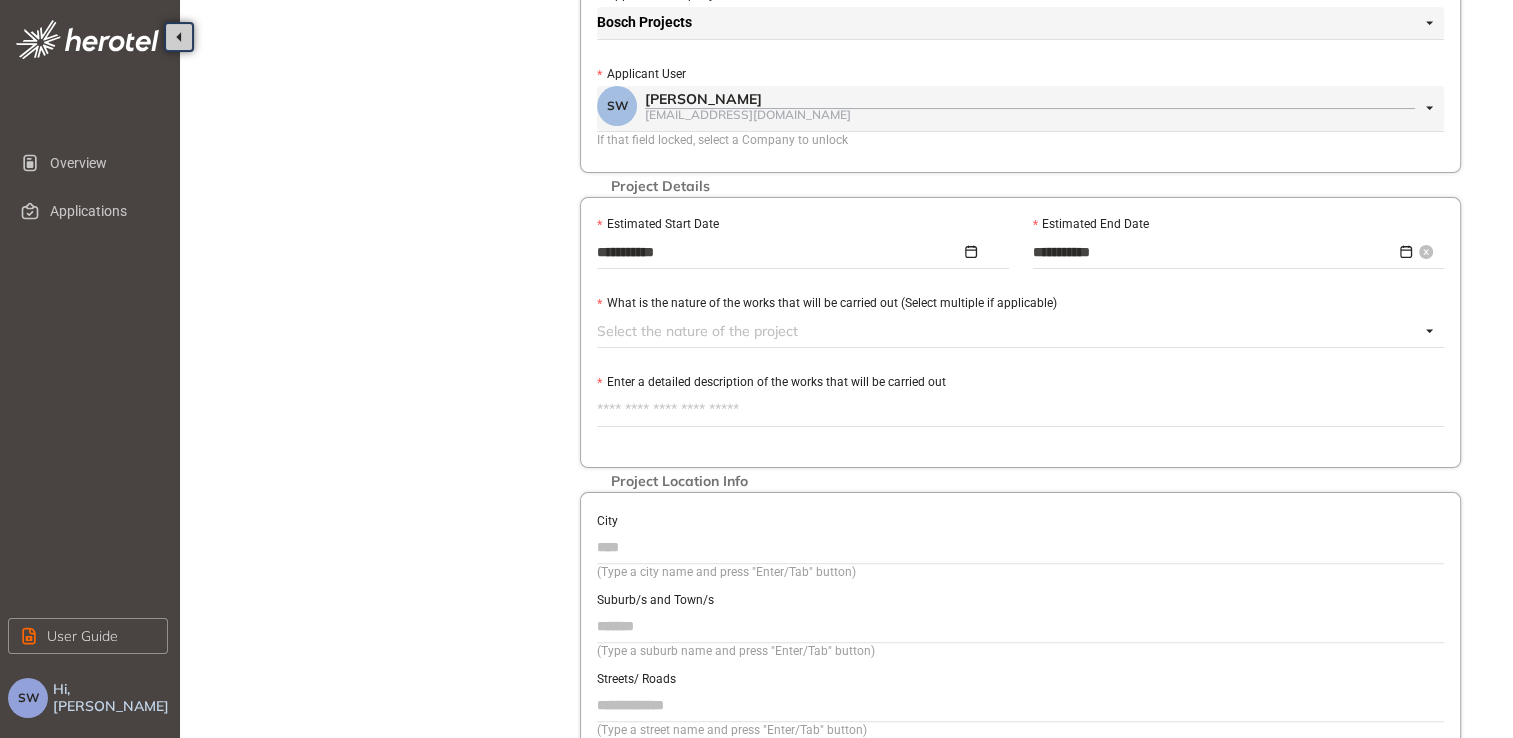 click on "**********" at bounding box center (1233, 252) 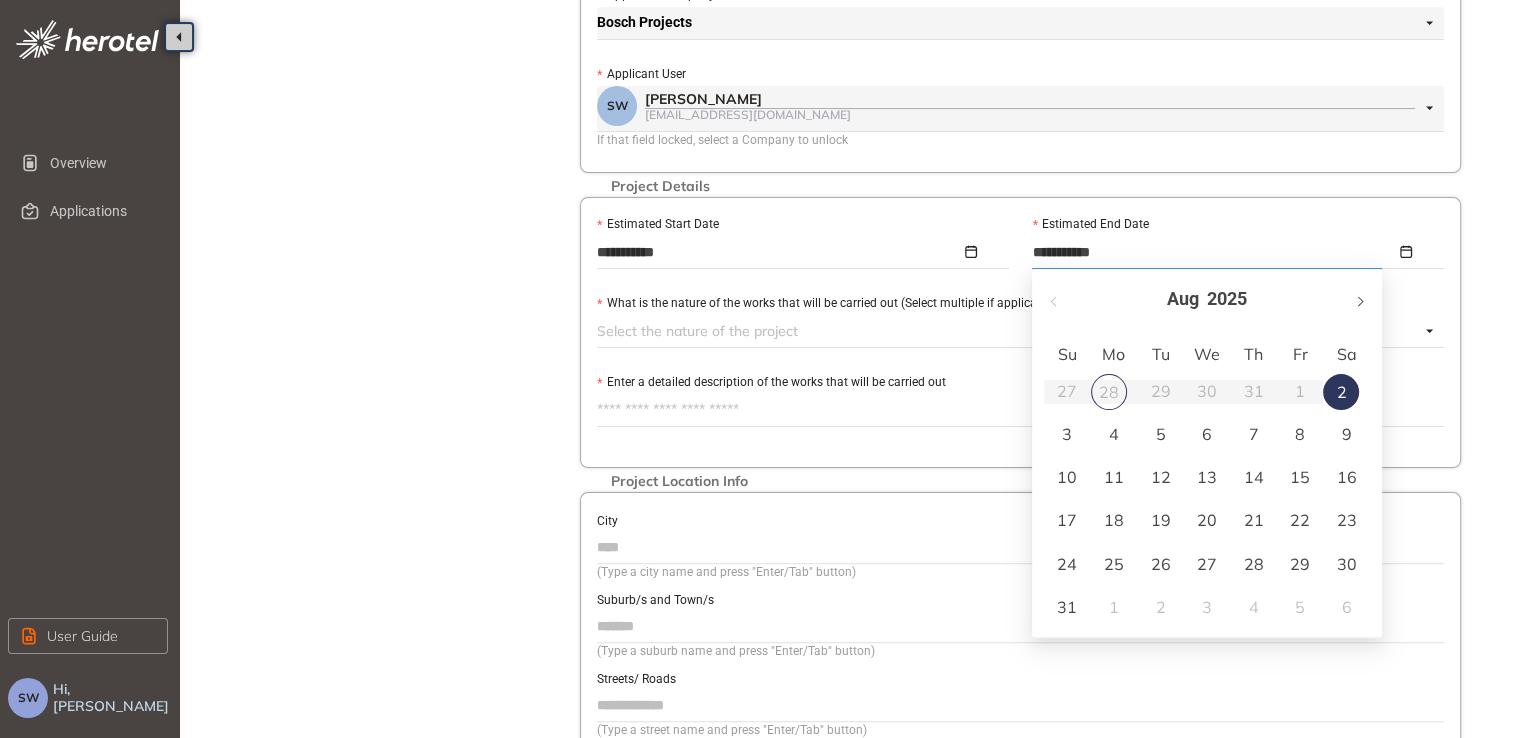 drag, startPoint x: 1368, startPoint y: 296, endPoint x: 1358, endPoint y: 303, distance: 12.206555 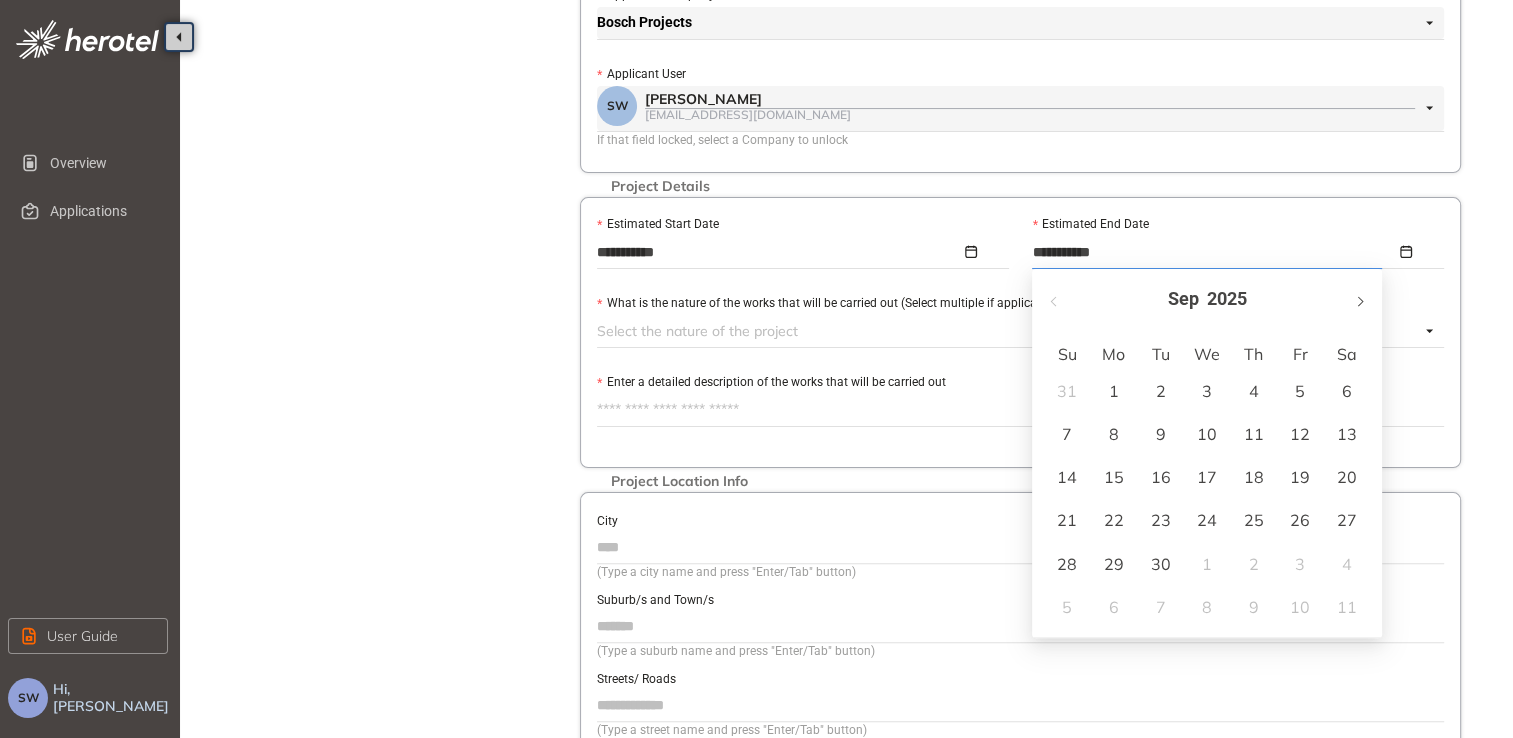 click at bounding box center [1359, 301] 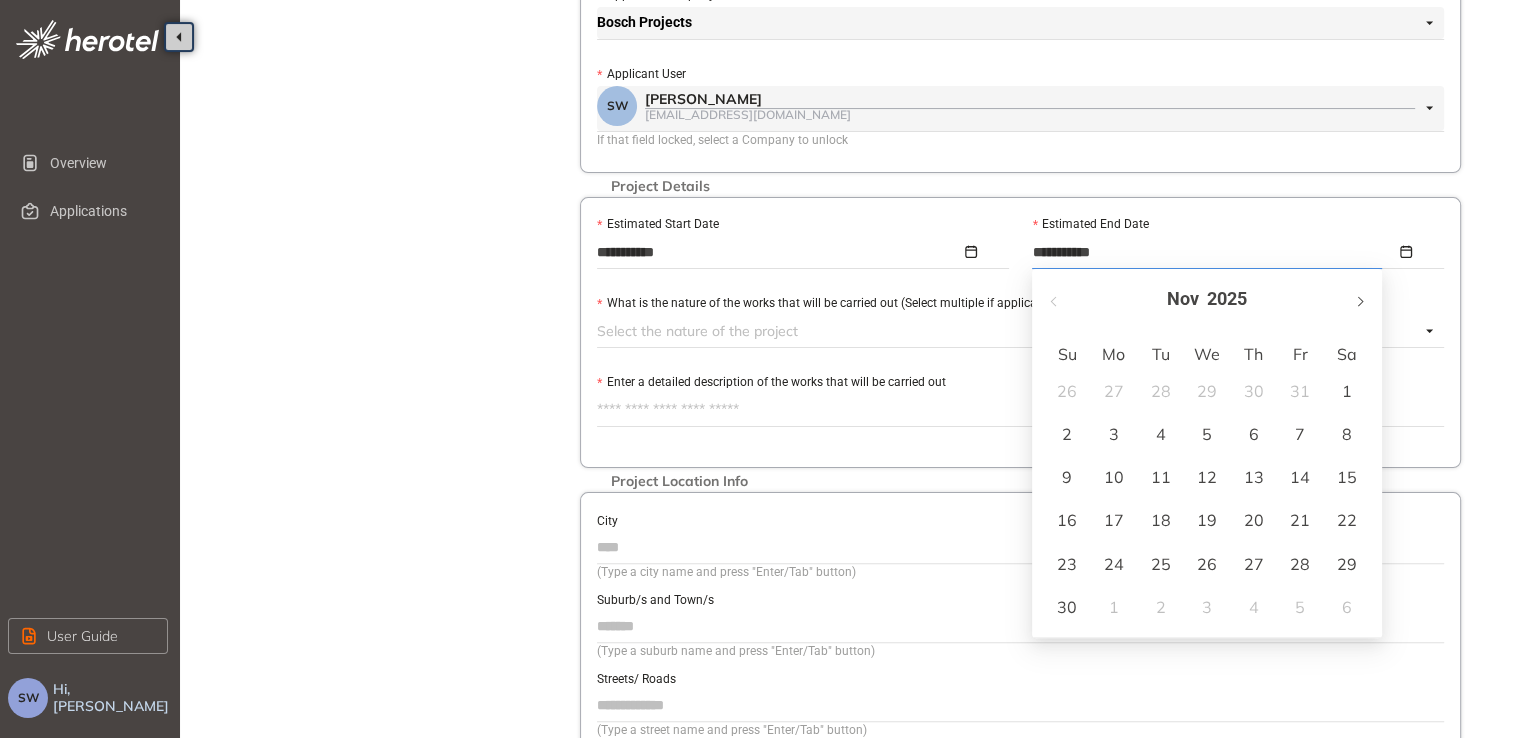 click at bounding box center [1359, 299] 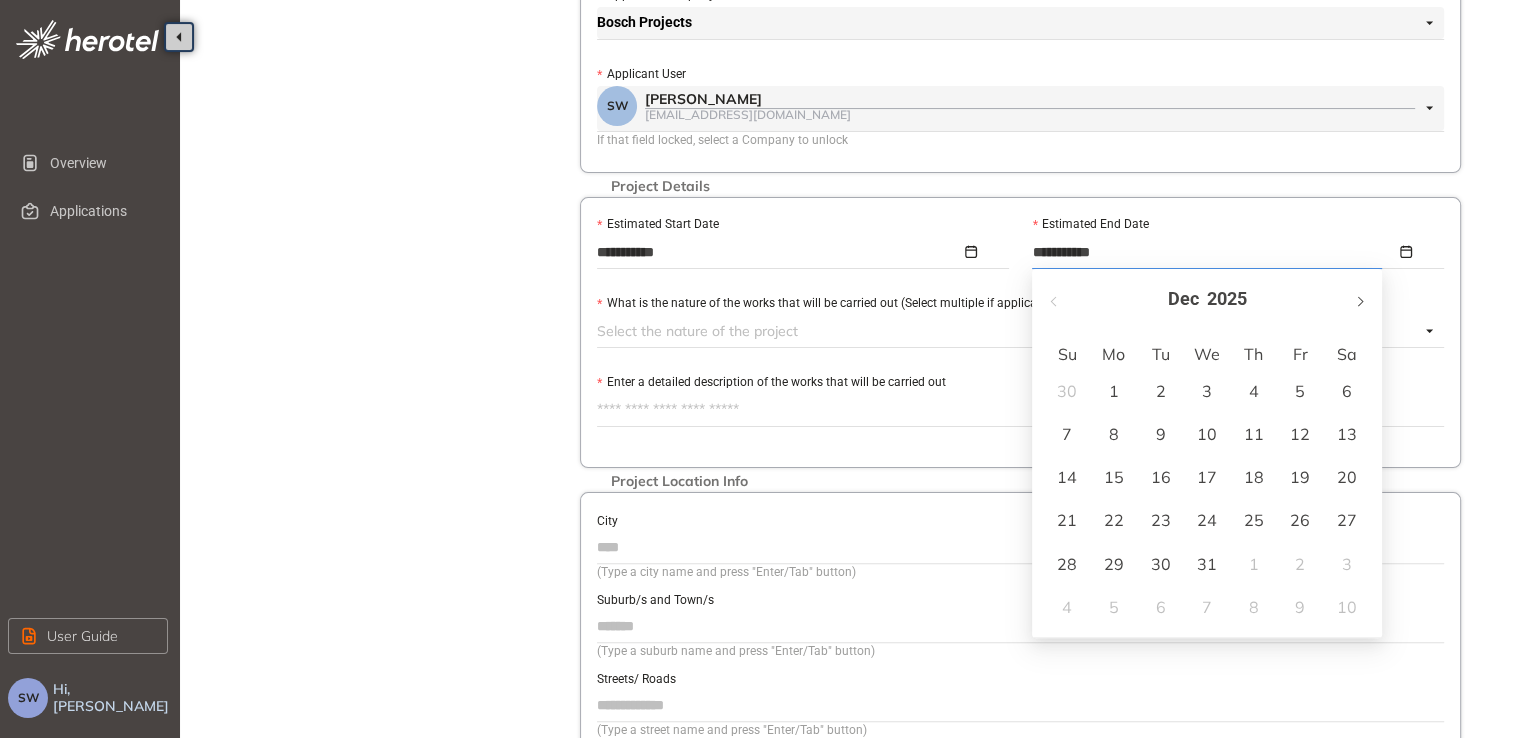 click at bounding box center (1359, 299) 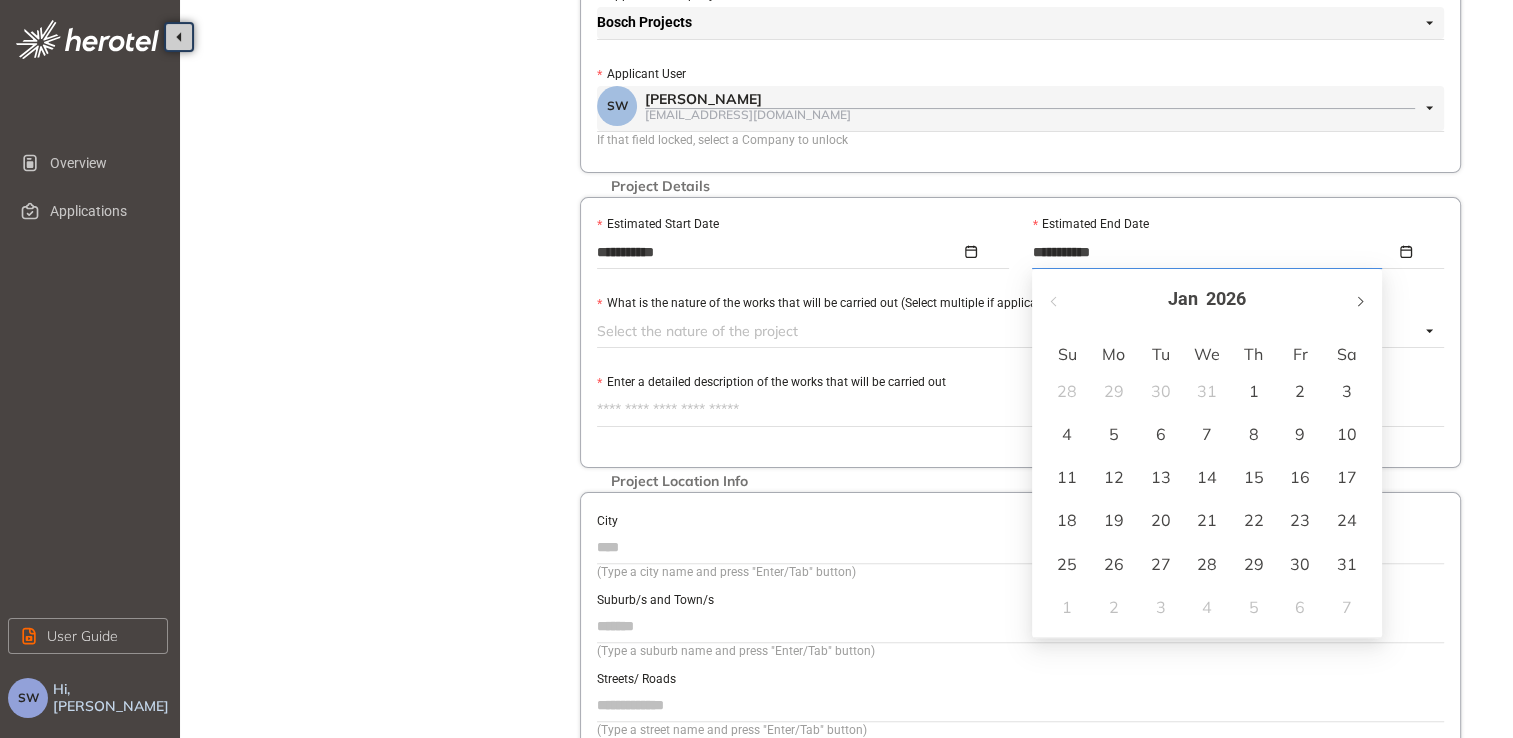 click at bounding box center (1359, 299) 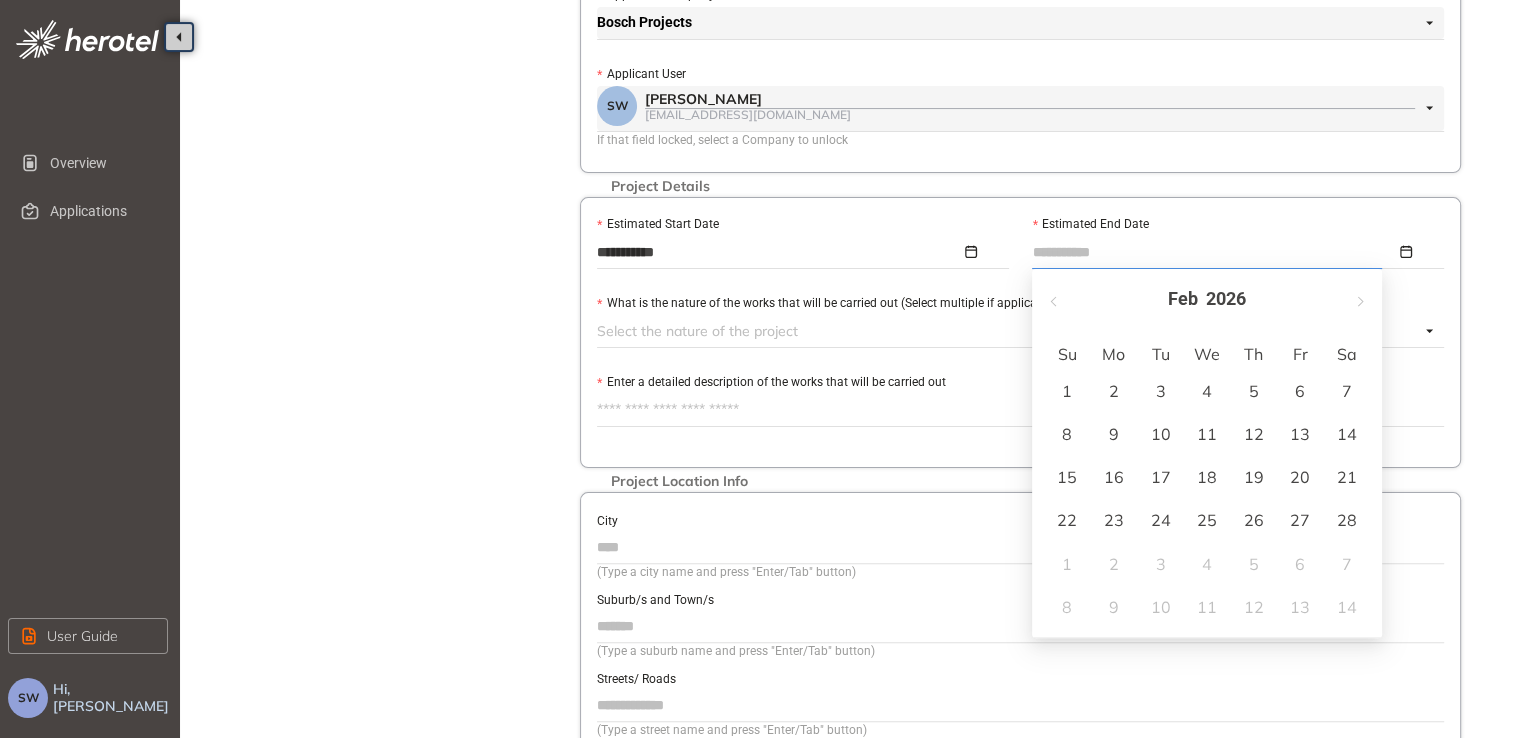 type on "**********" 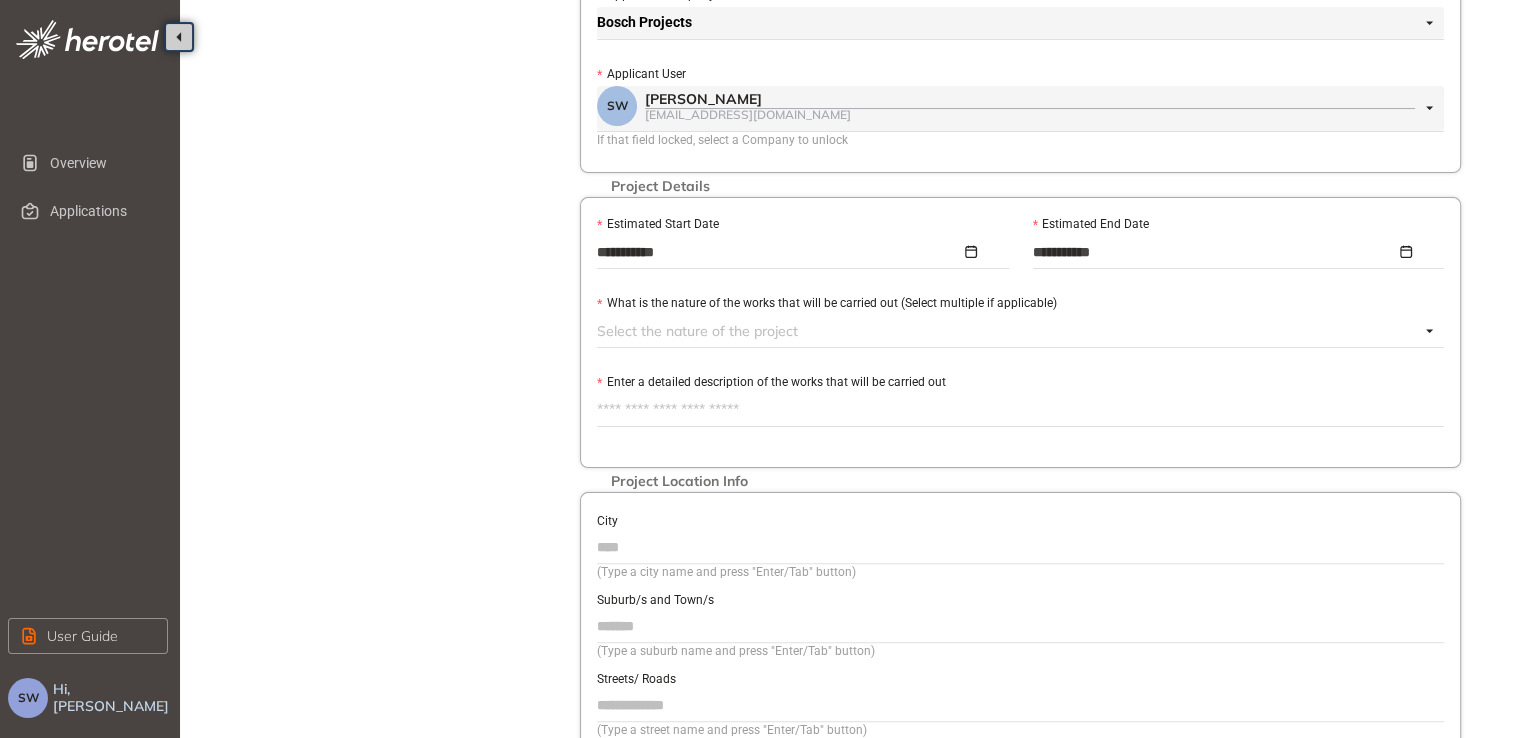 click at bounding box center [1008, 331] 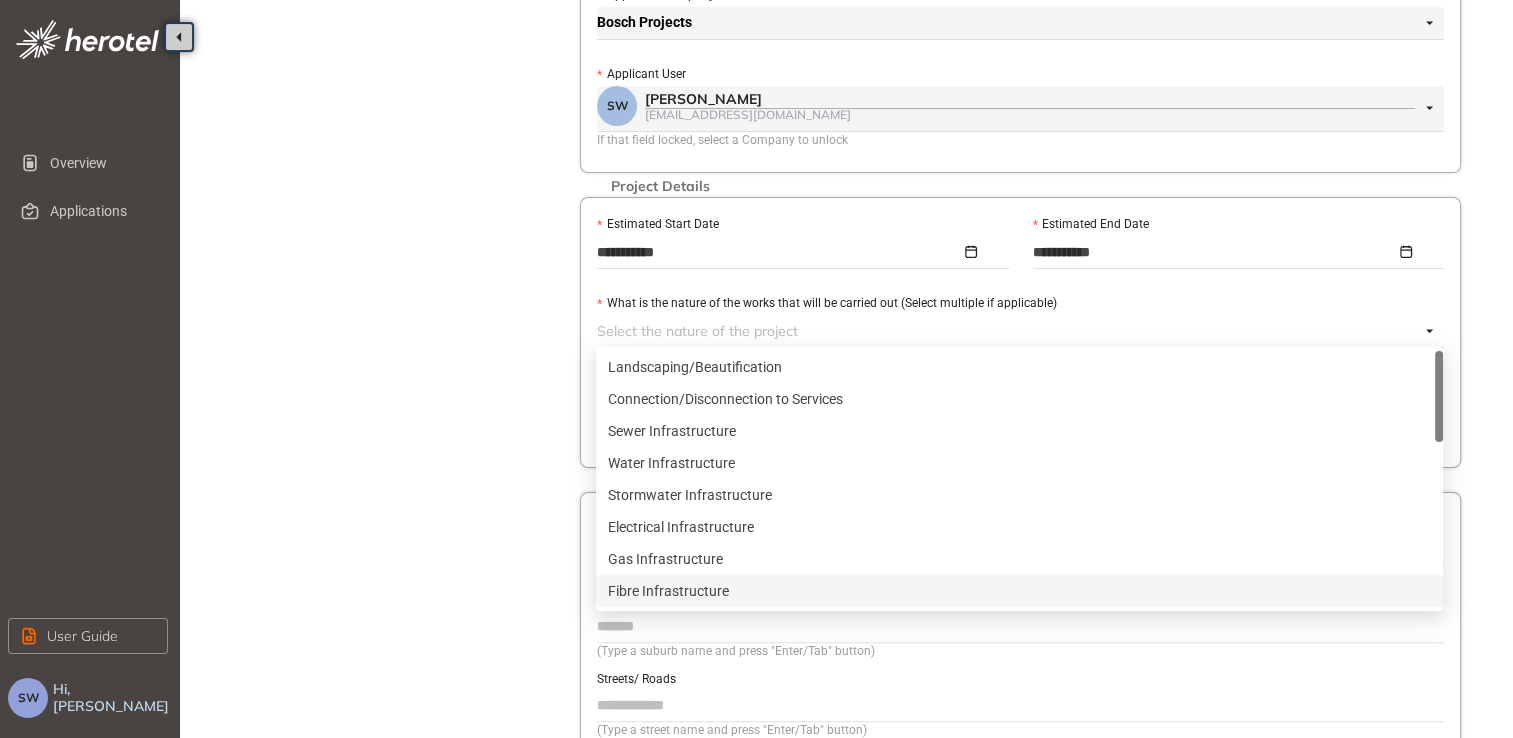 click on "Fibre Infrastructure" at bounding box center (1019, 591) 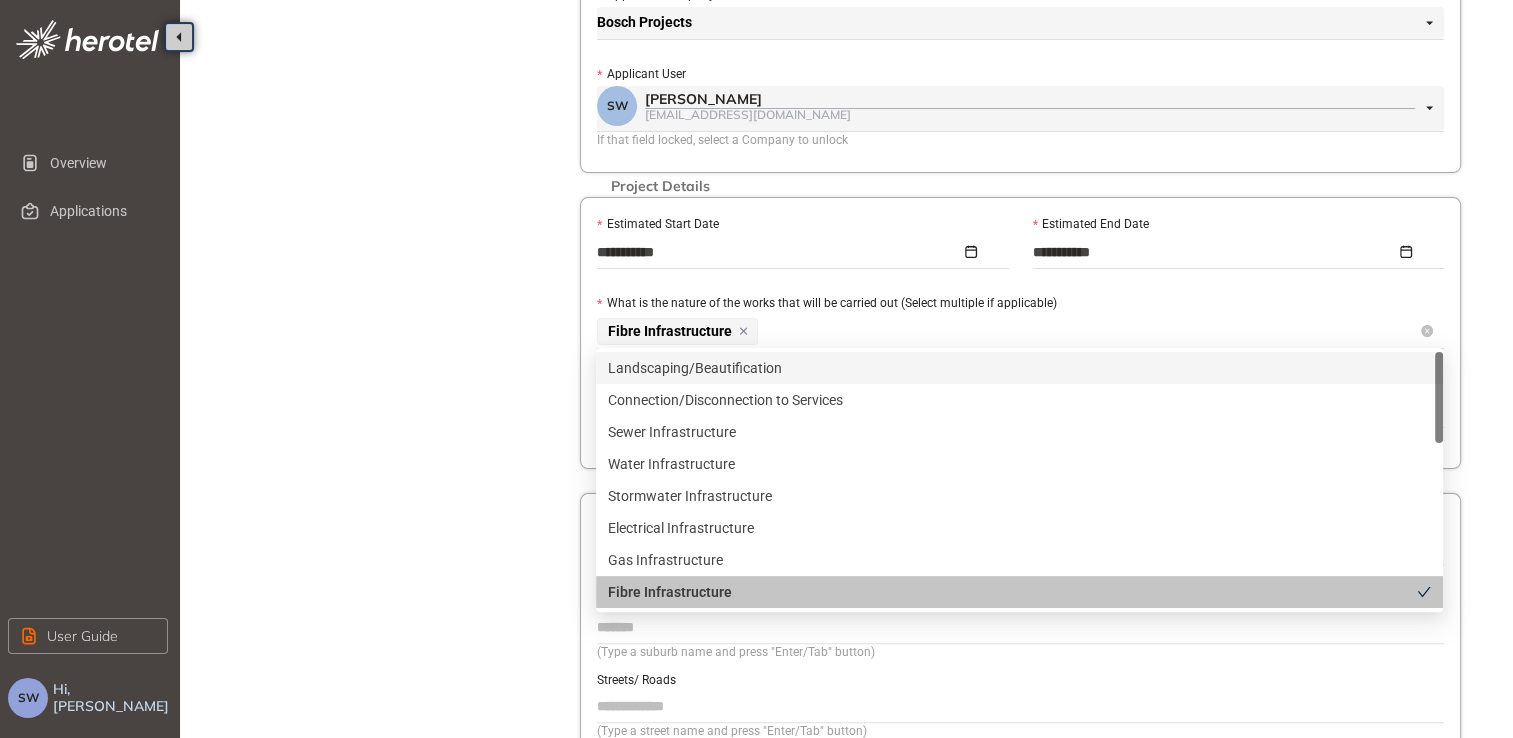 click on "Fibre Infrastructure" at bounding box center (1008, 331) 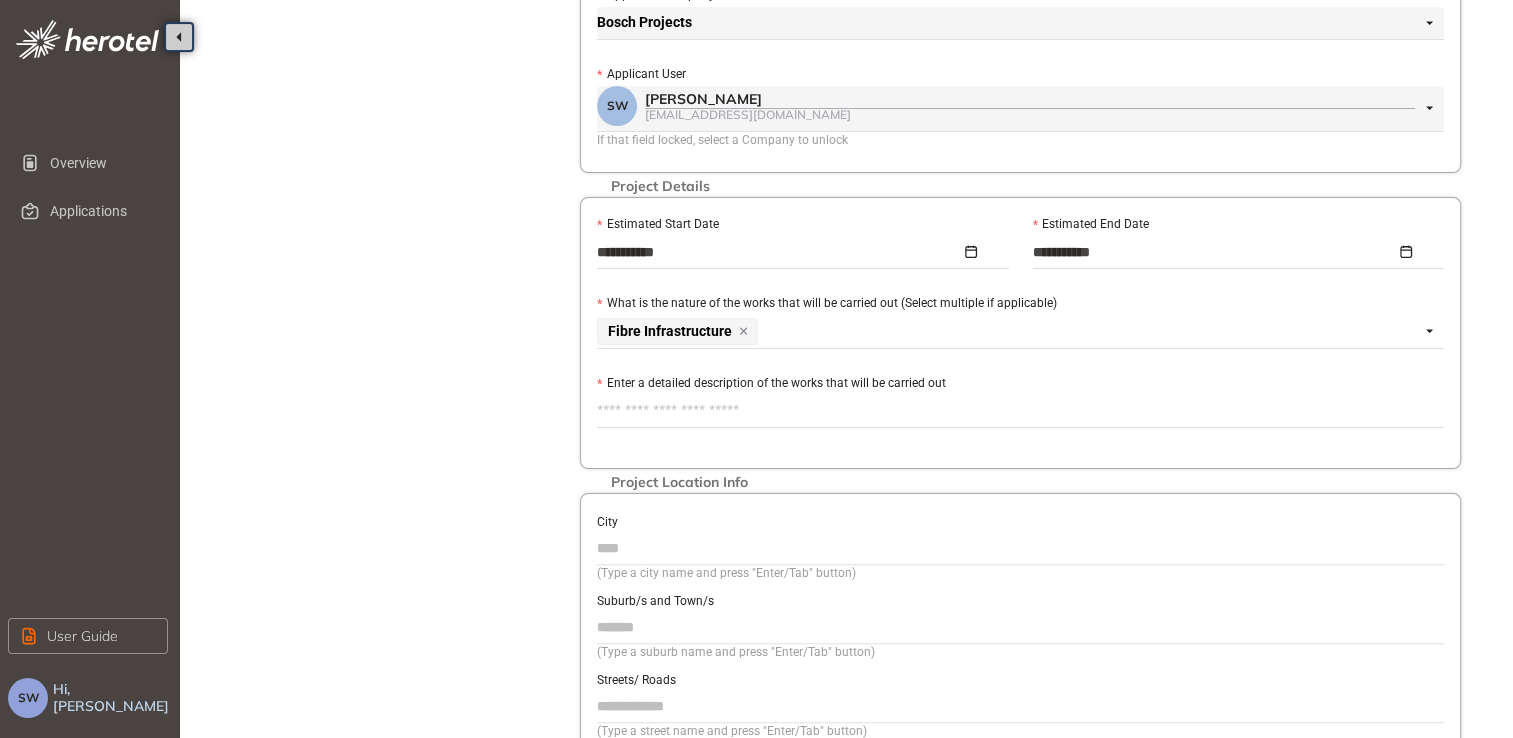 click on "Enter a detailed description of the works that will be carried out" at bounding box center [1020, 411] 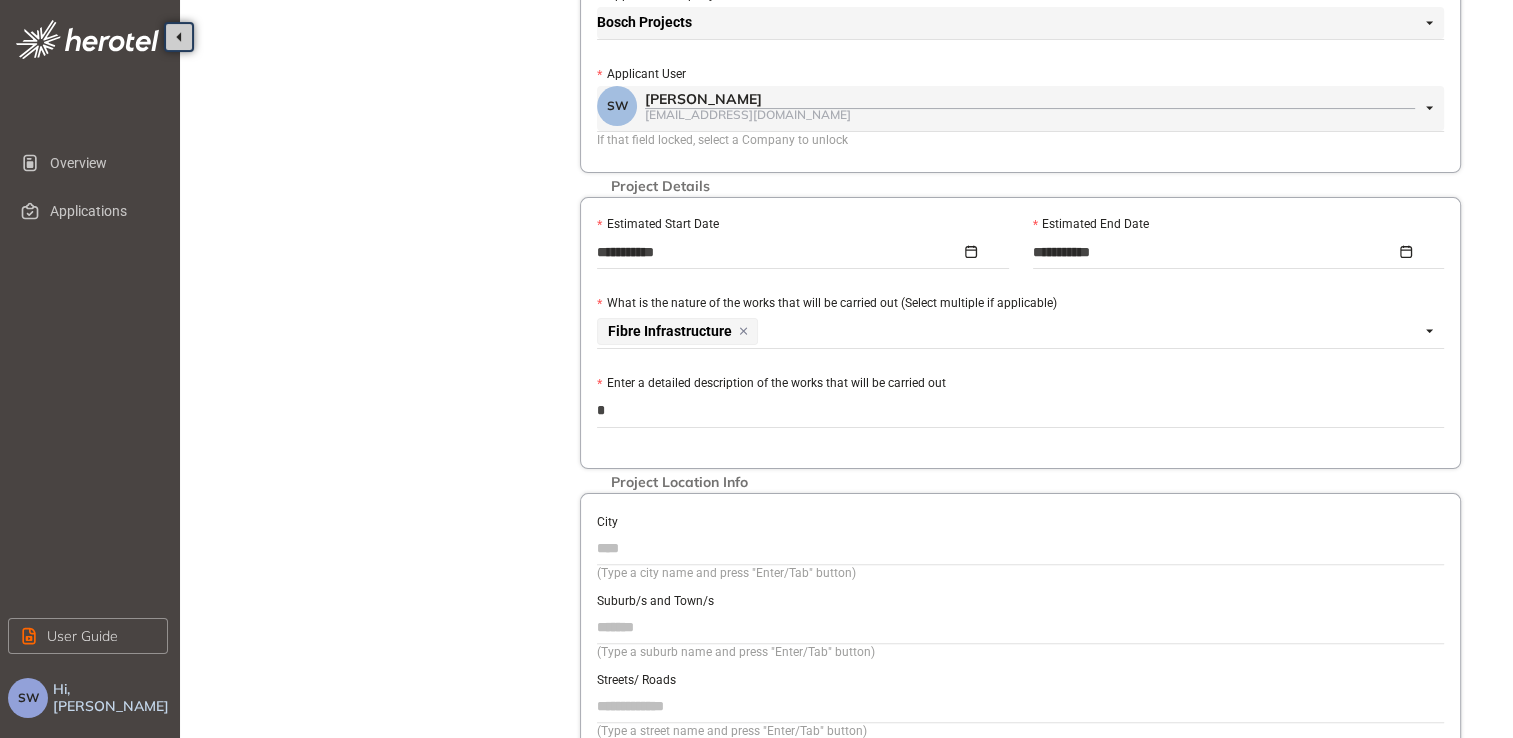 type on "**" 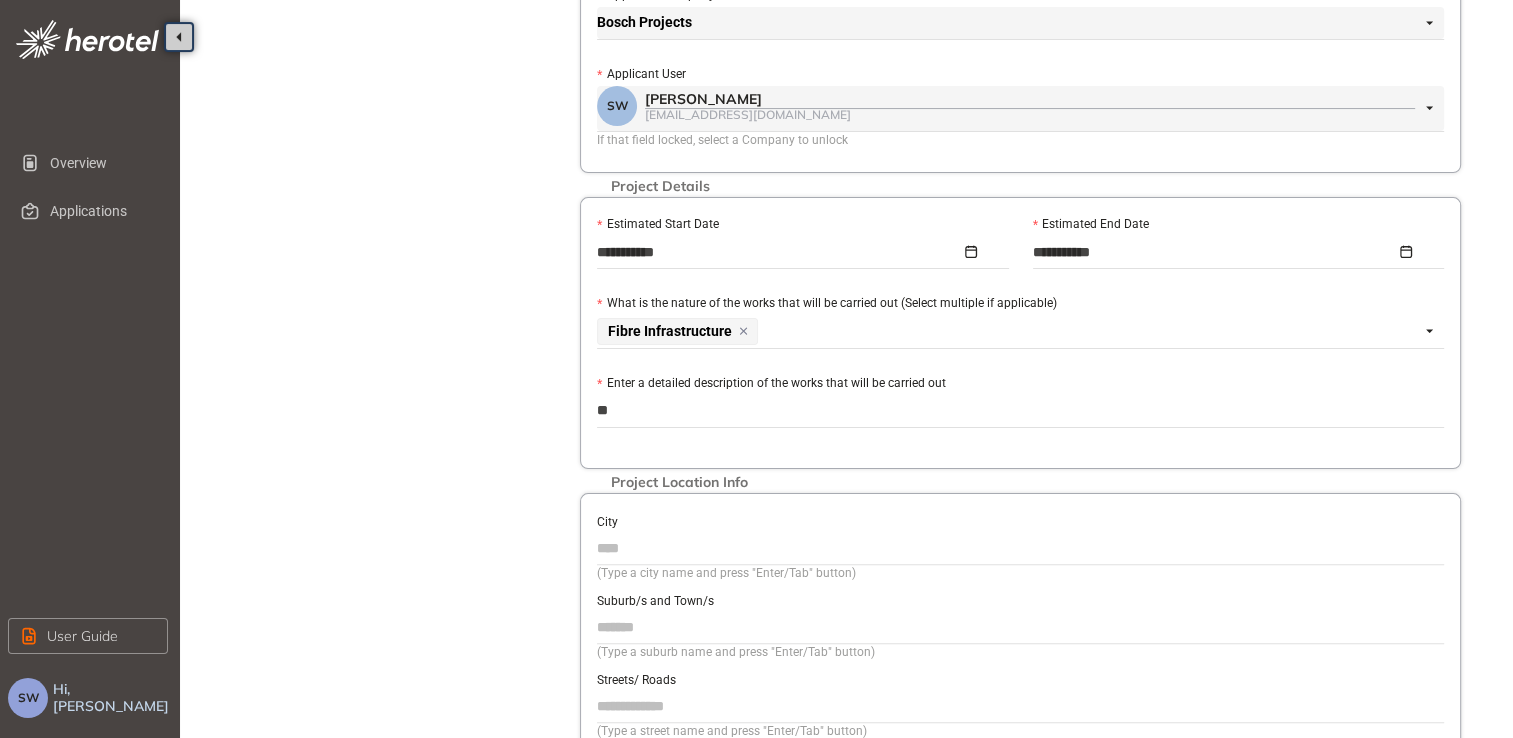 type on "***" 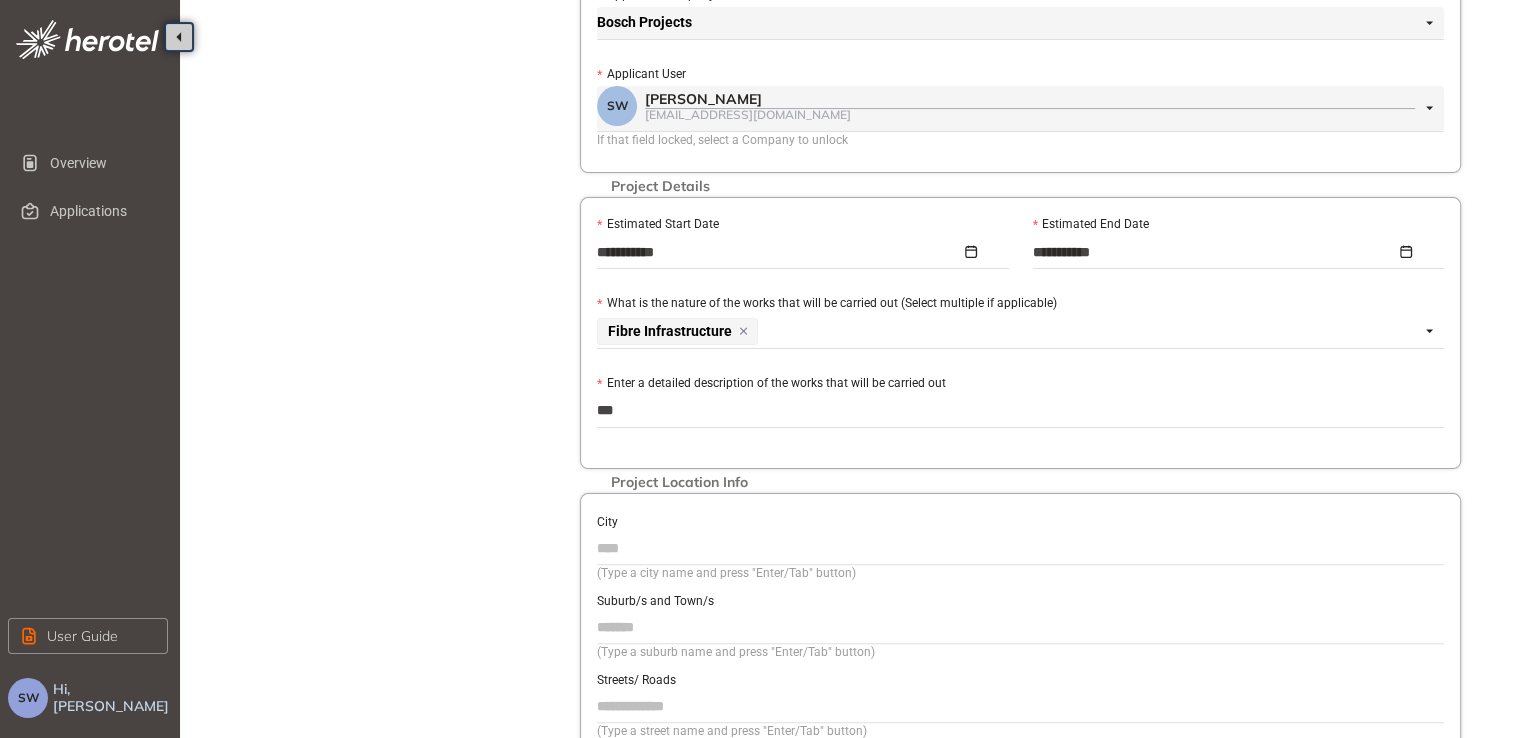 type on "****" 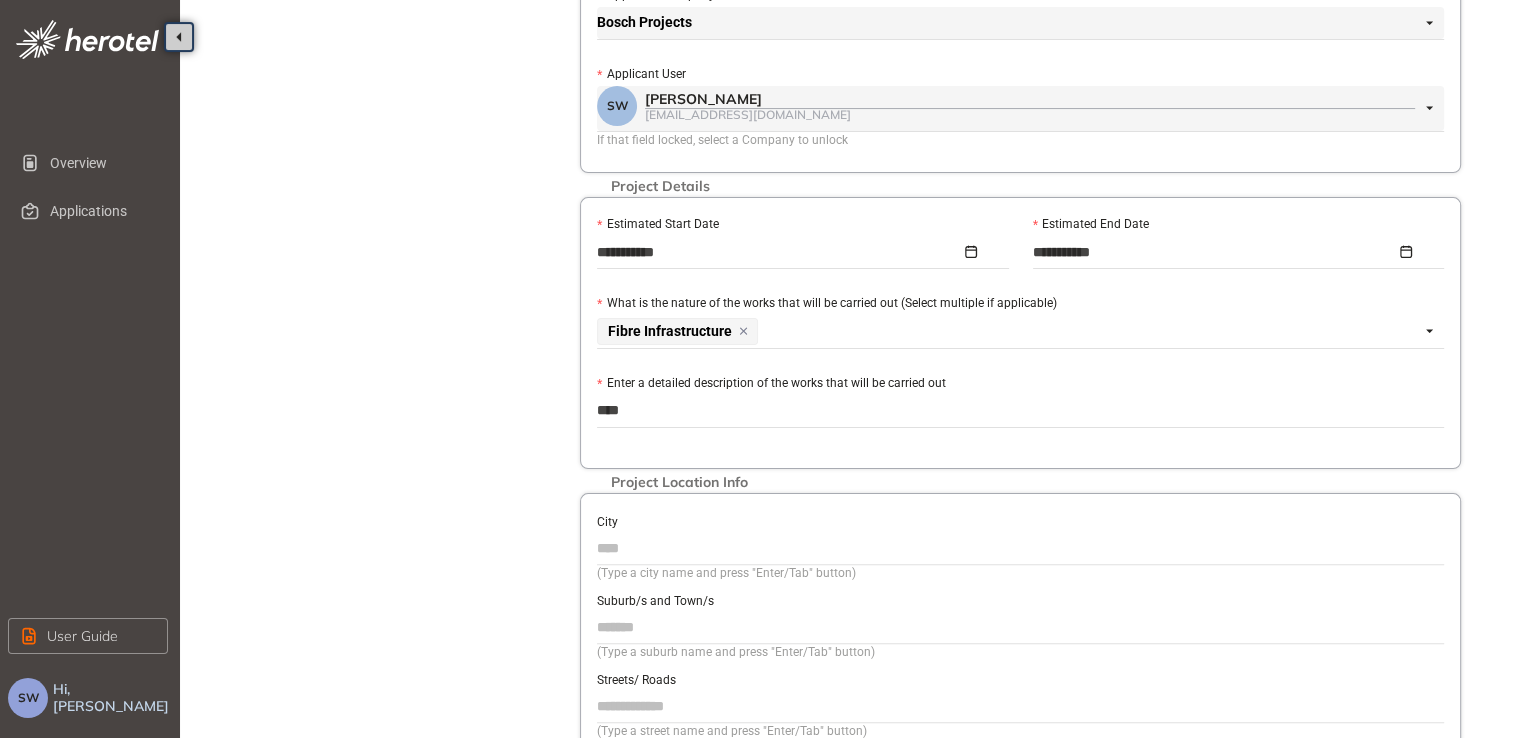 type on "*****" 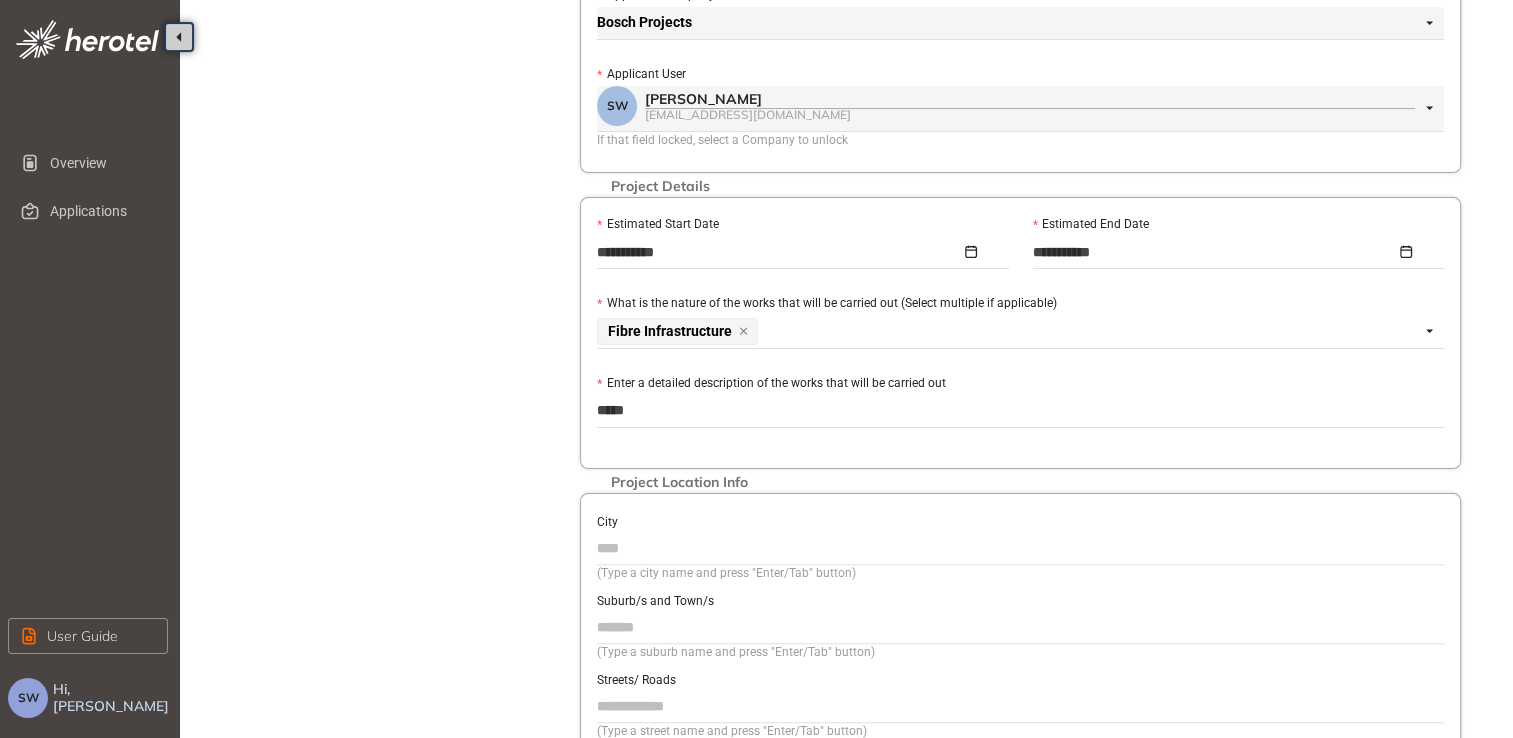 type on "******" 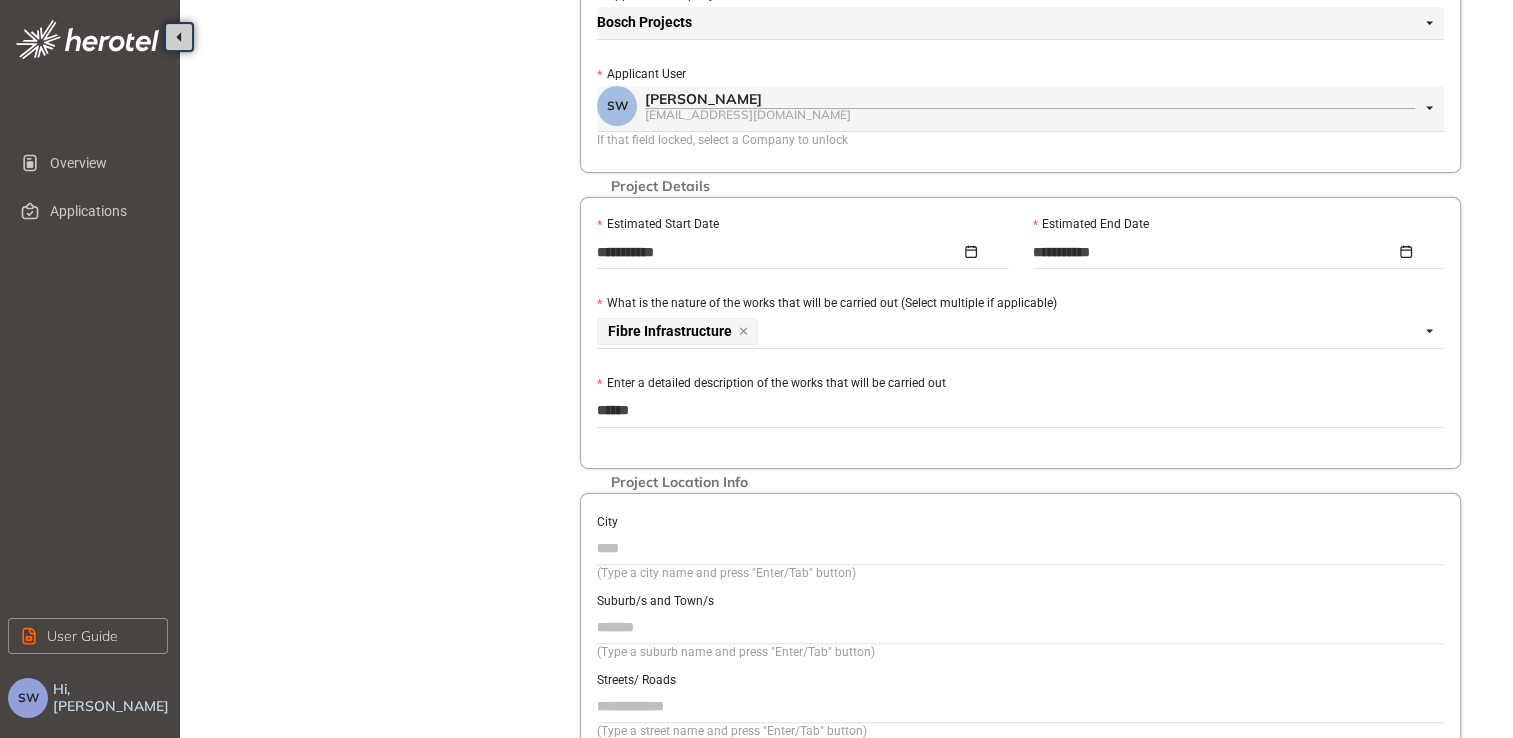 type on "*******" 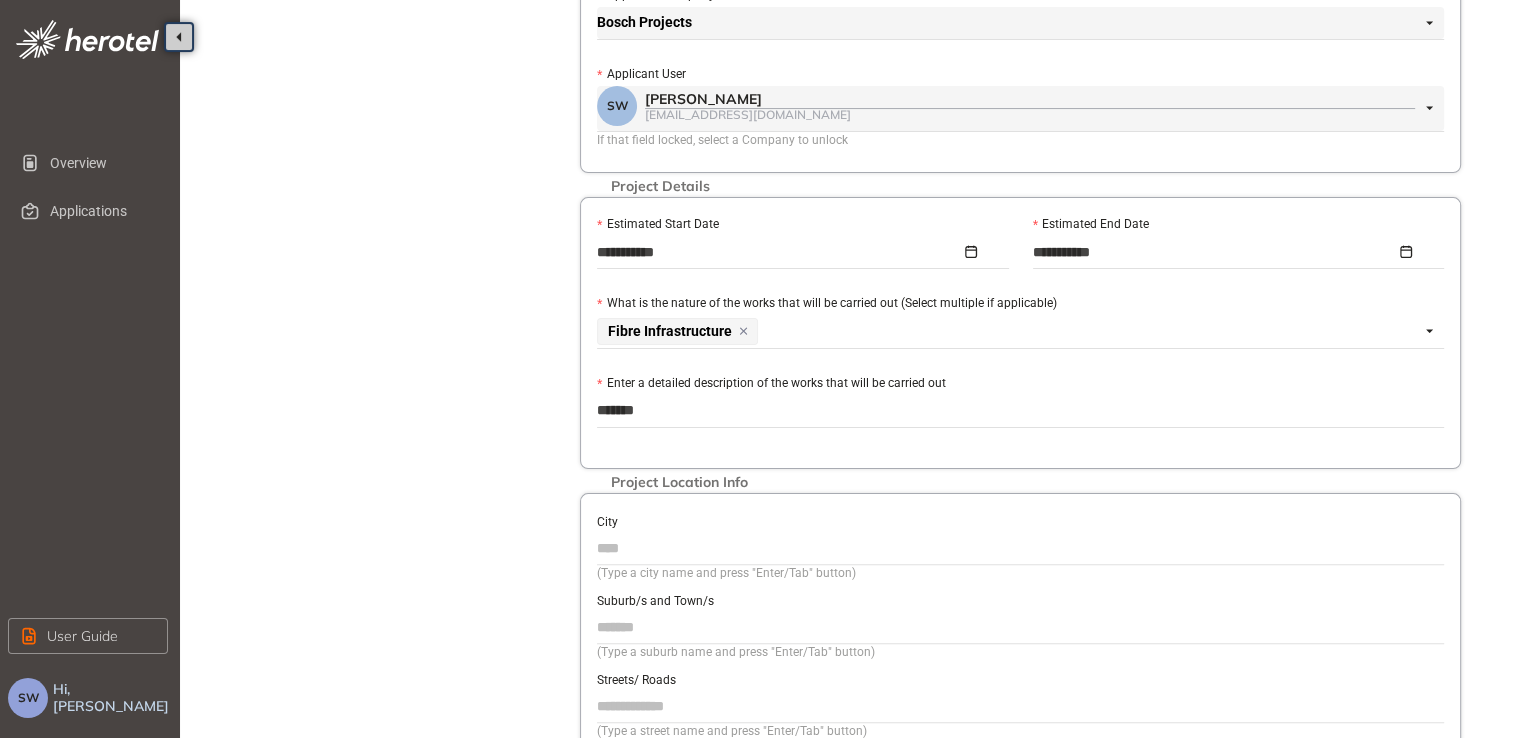 type on "********" 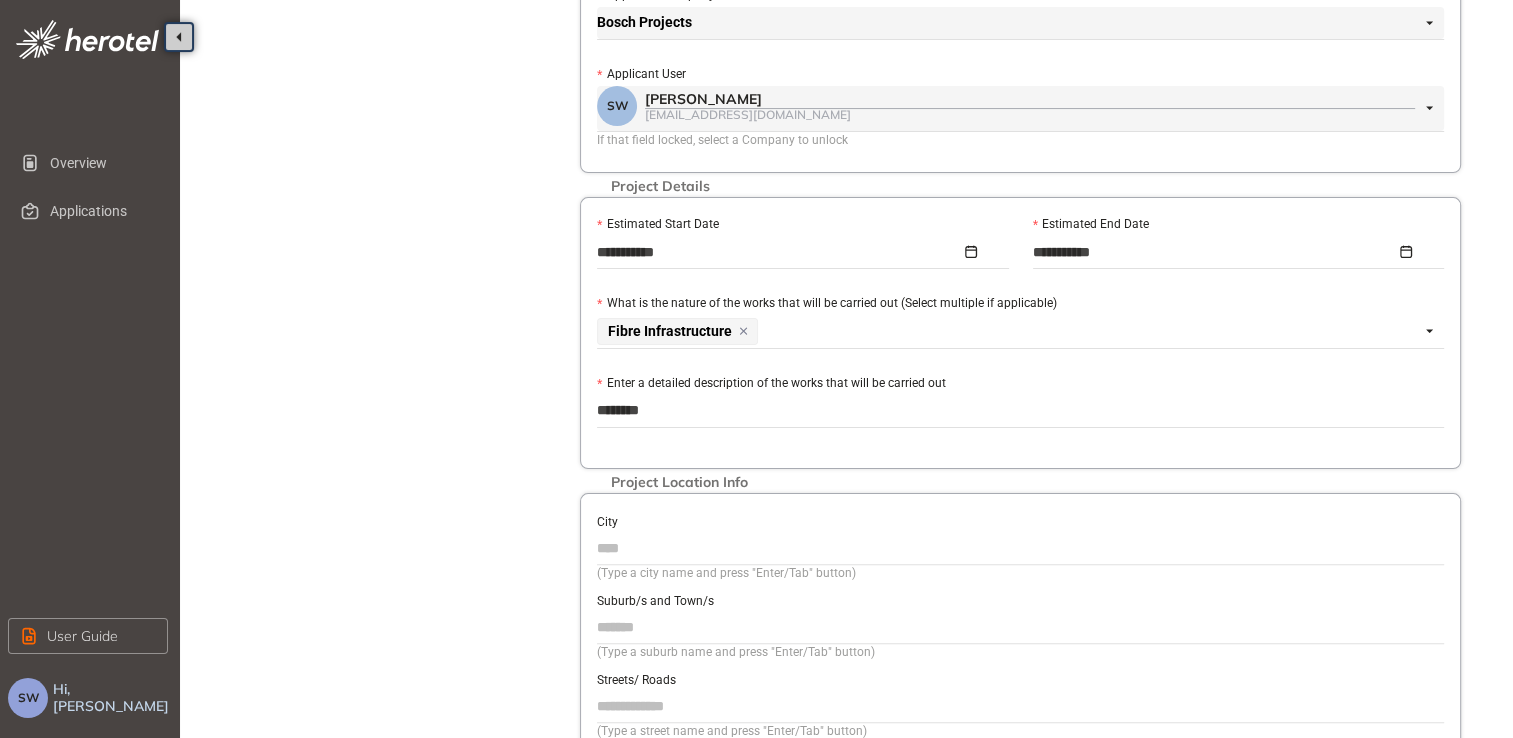 type on "*********" 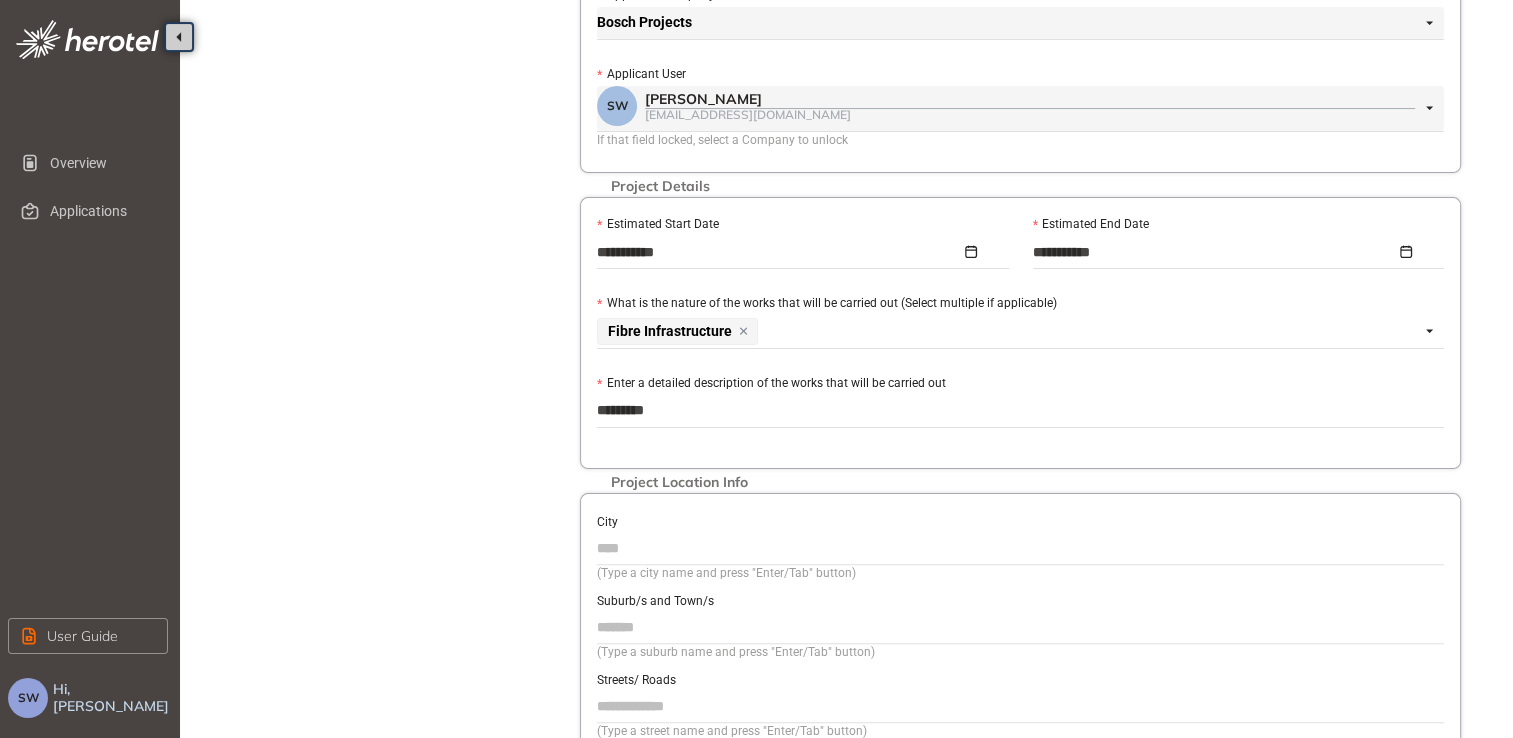 type on "**********" 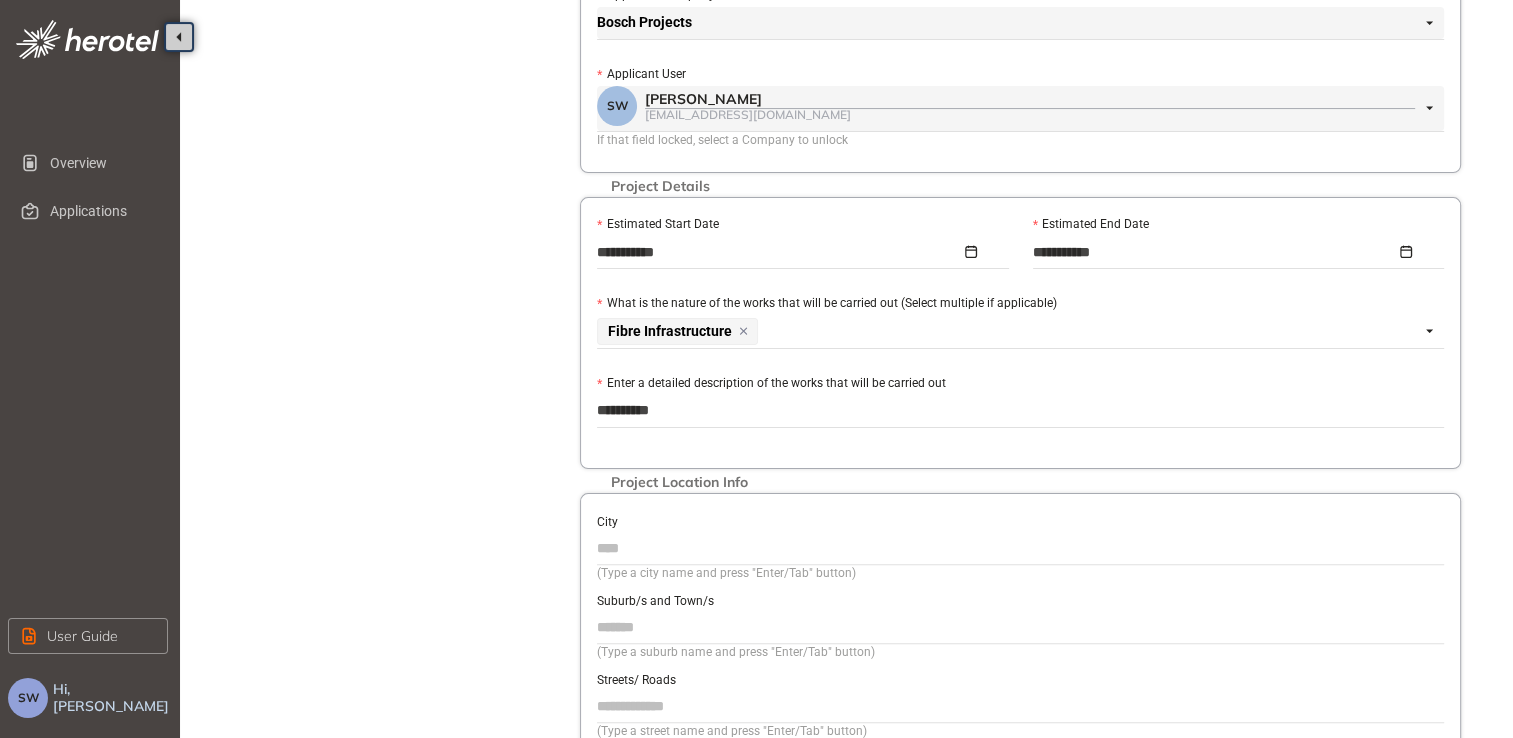 type on "**********" 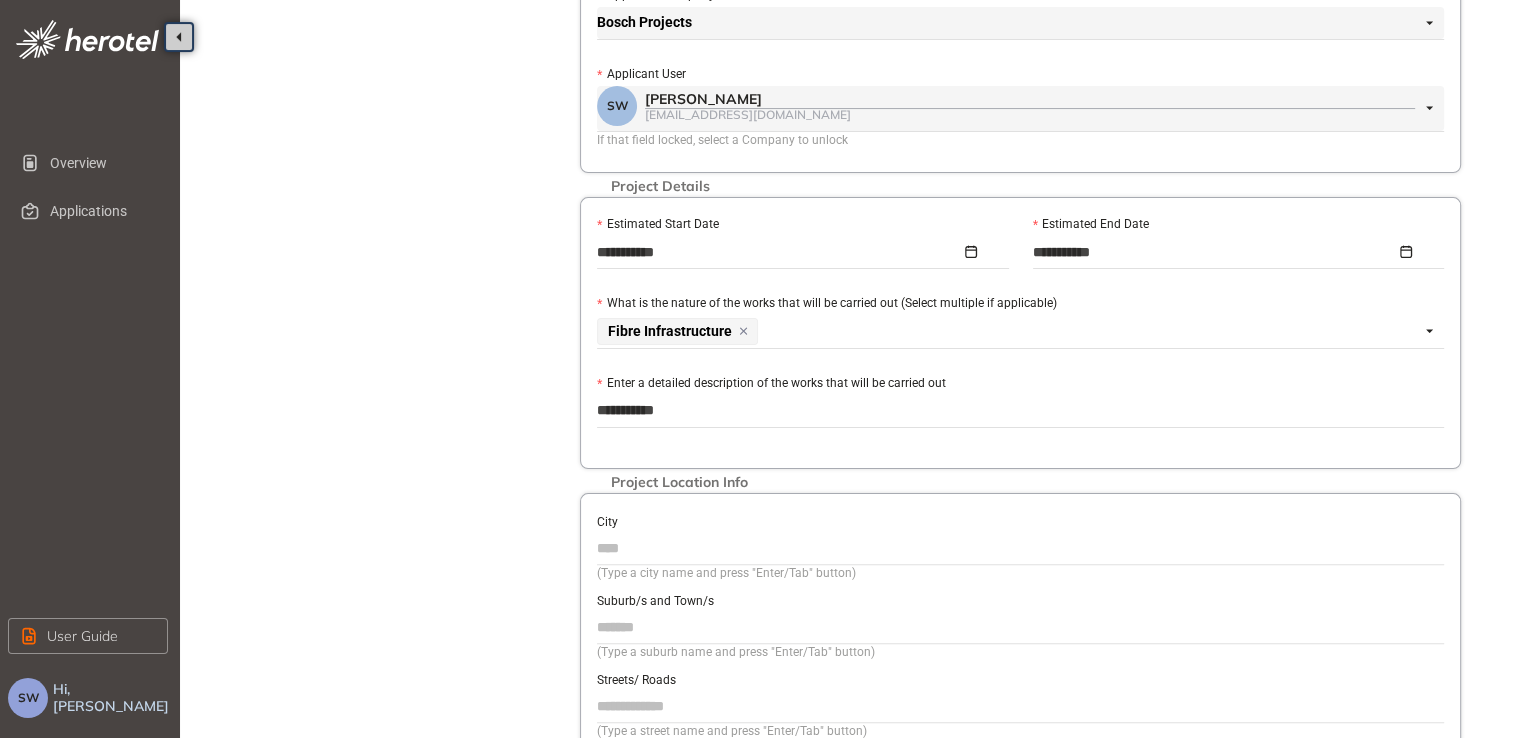 type on "**********" 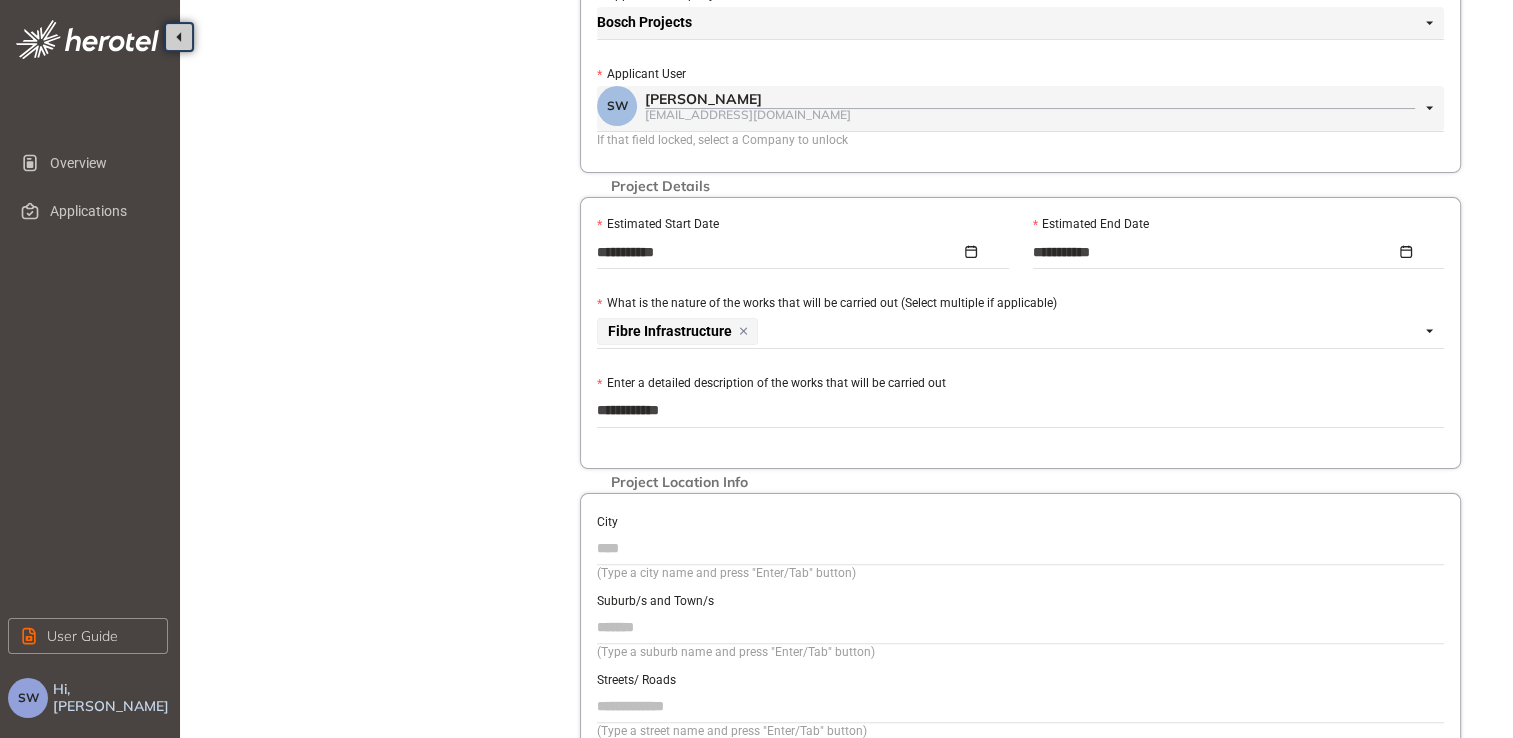 type on "**********" 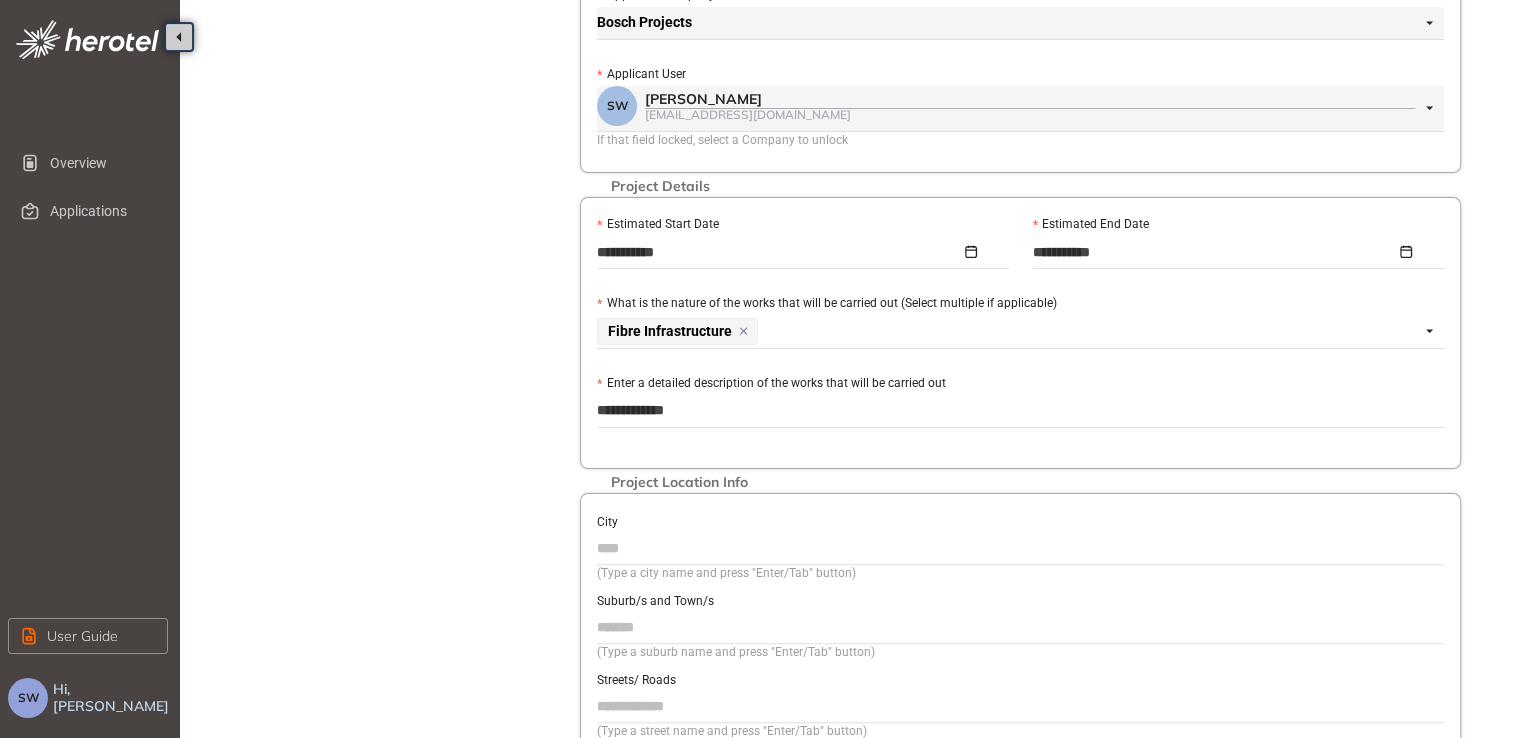 type on "**********" 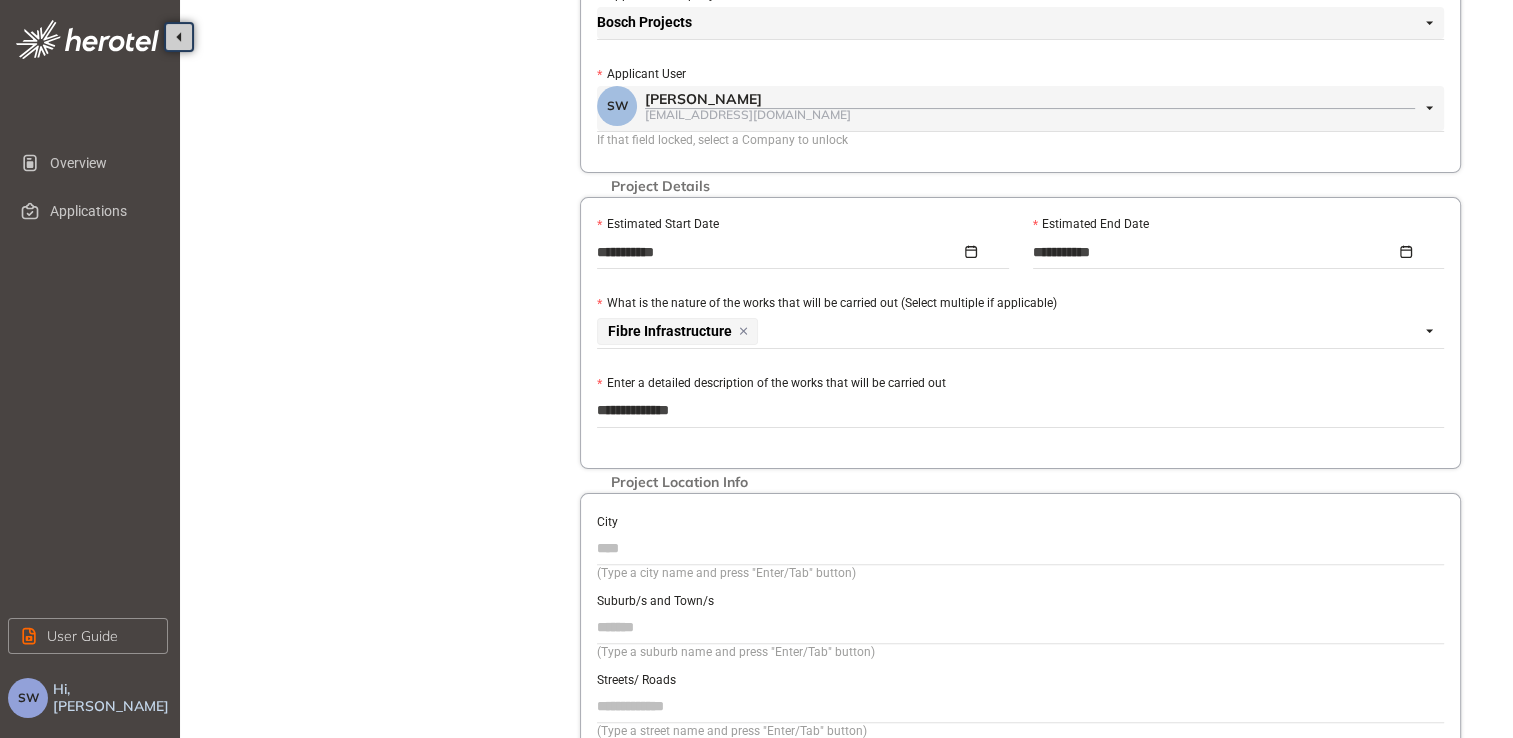 type on "**********" 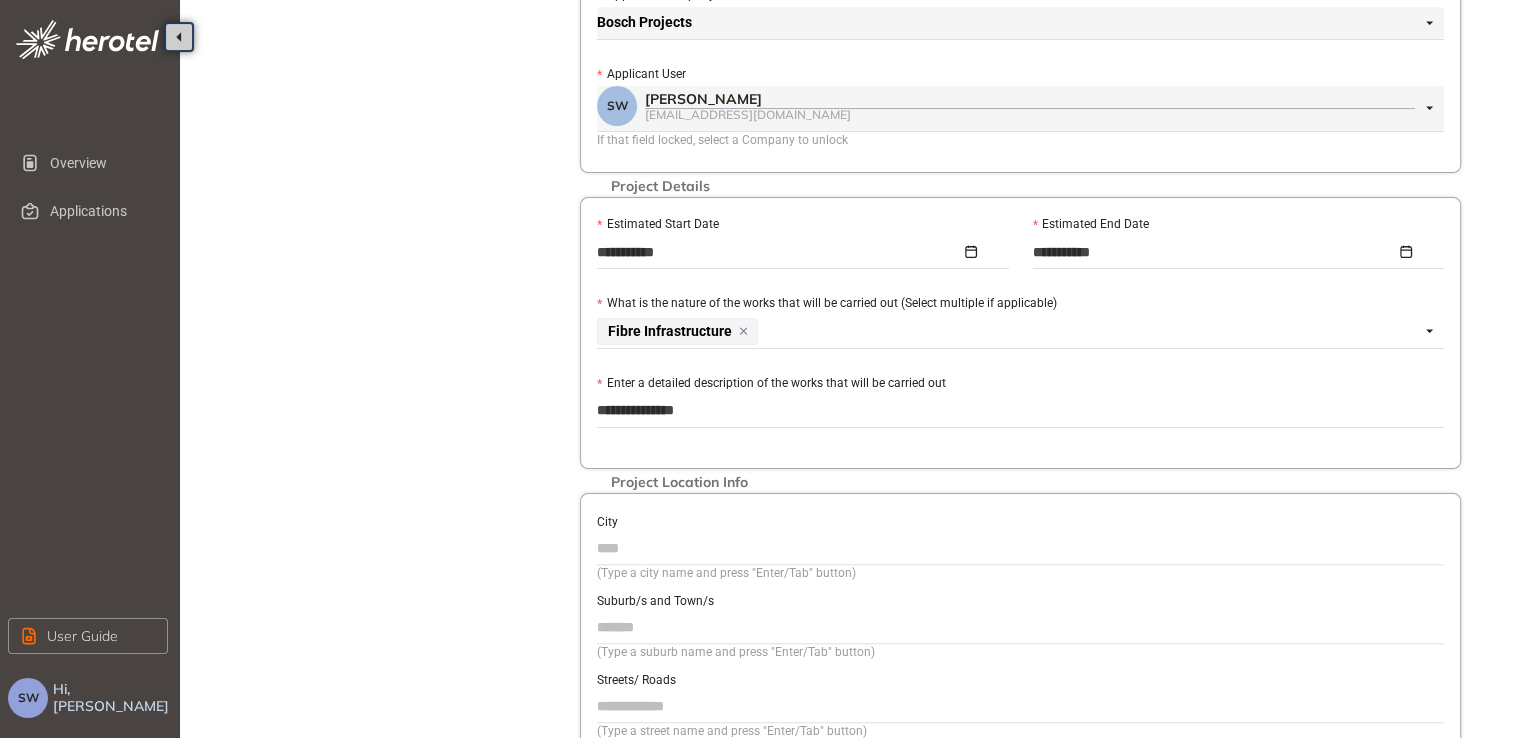 type on "**********" 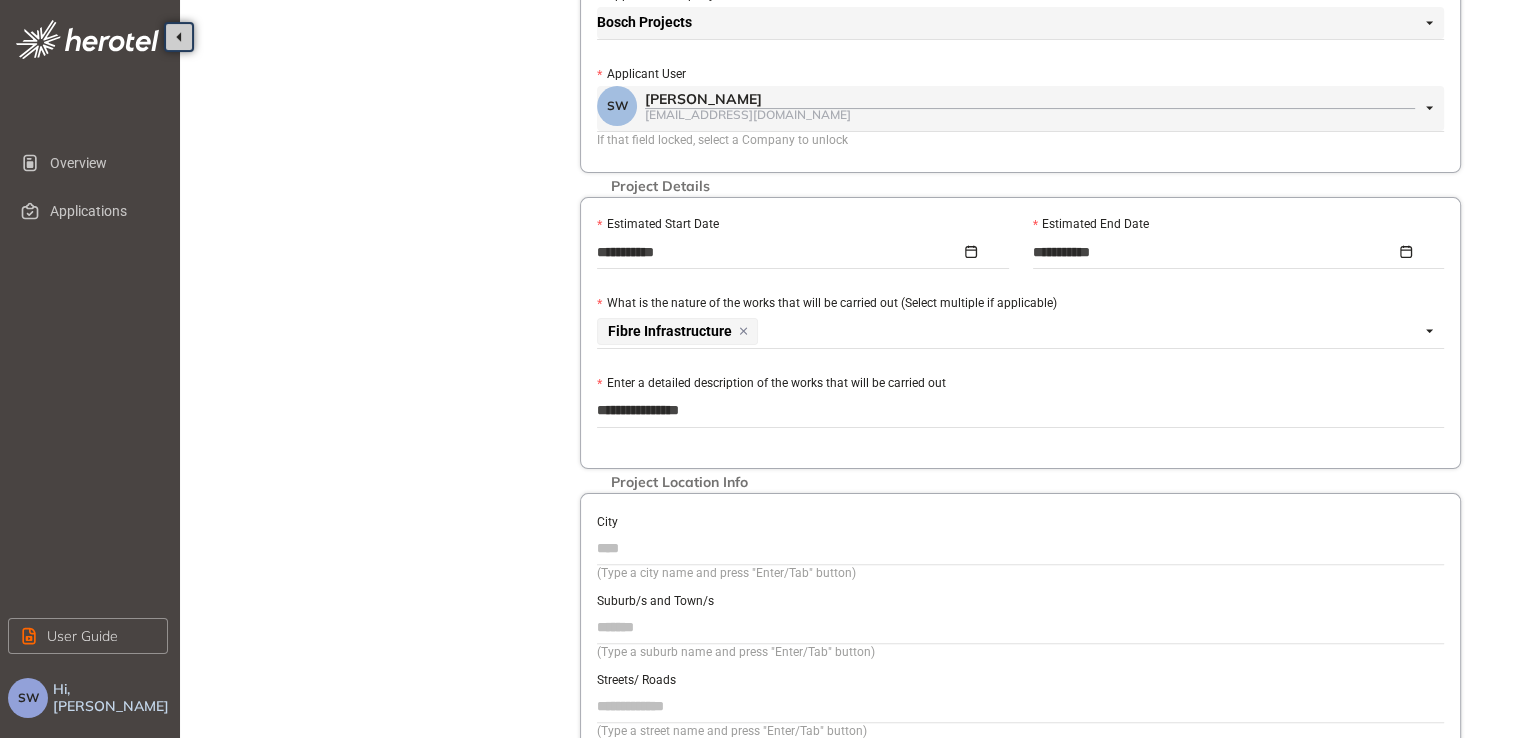 type on "**********" 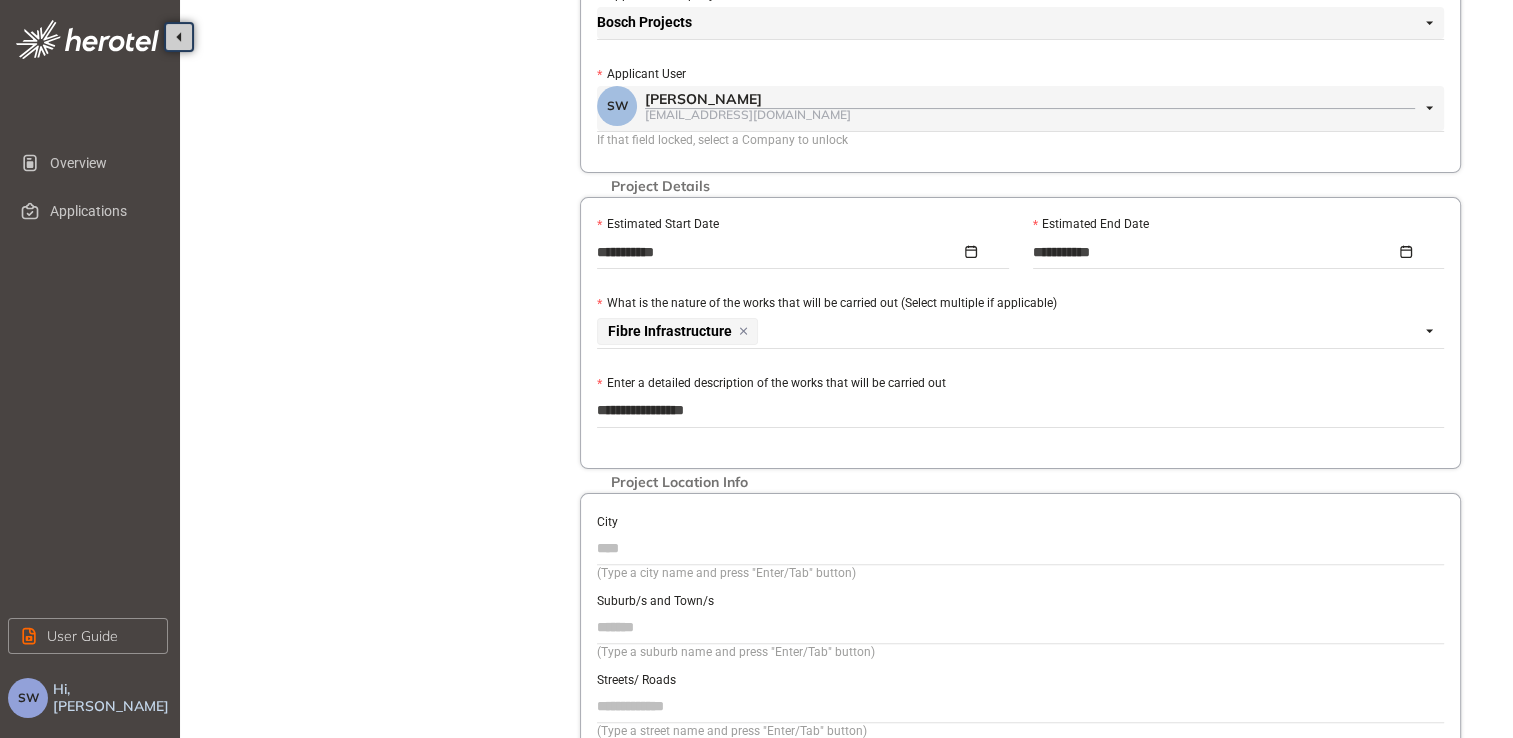 type on "**********" 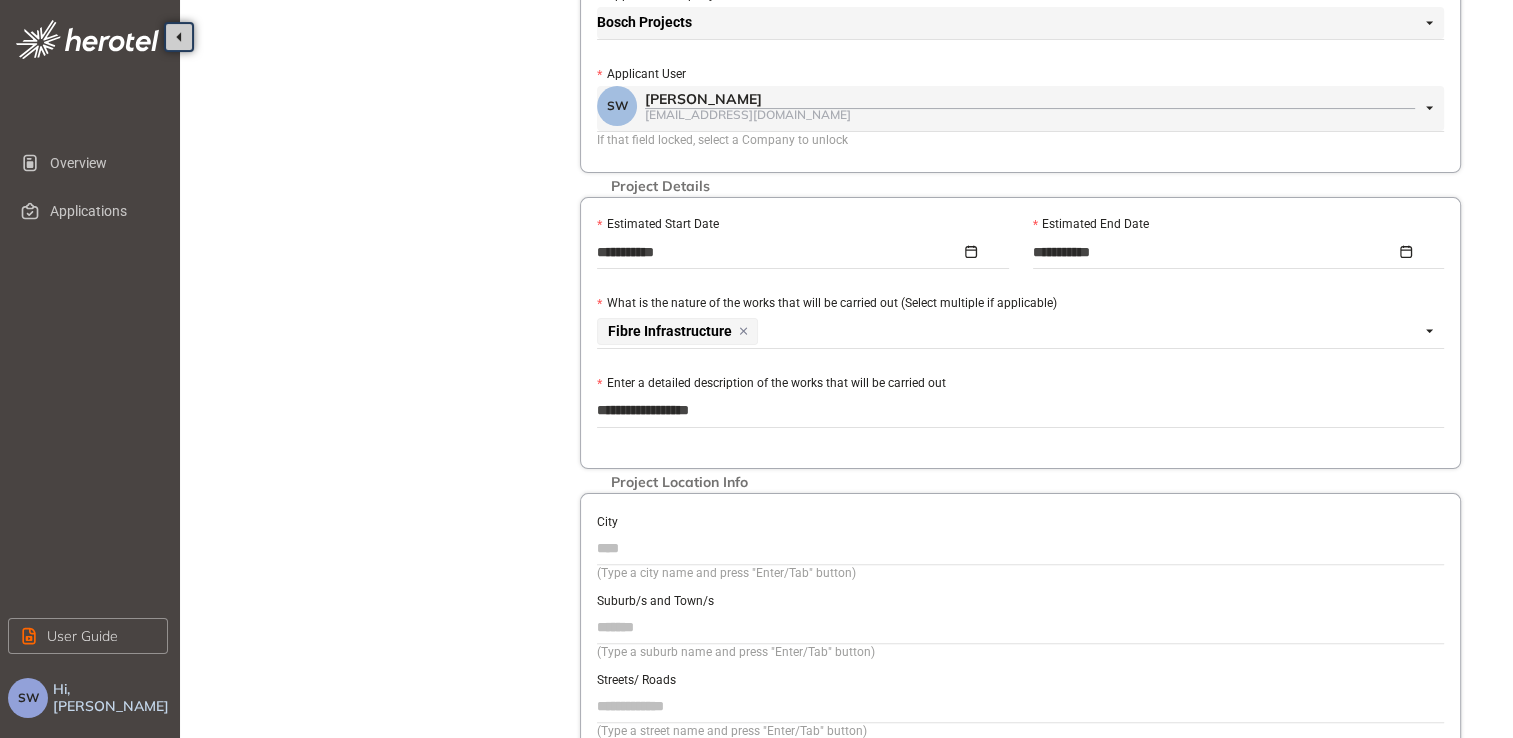 type on "**********" 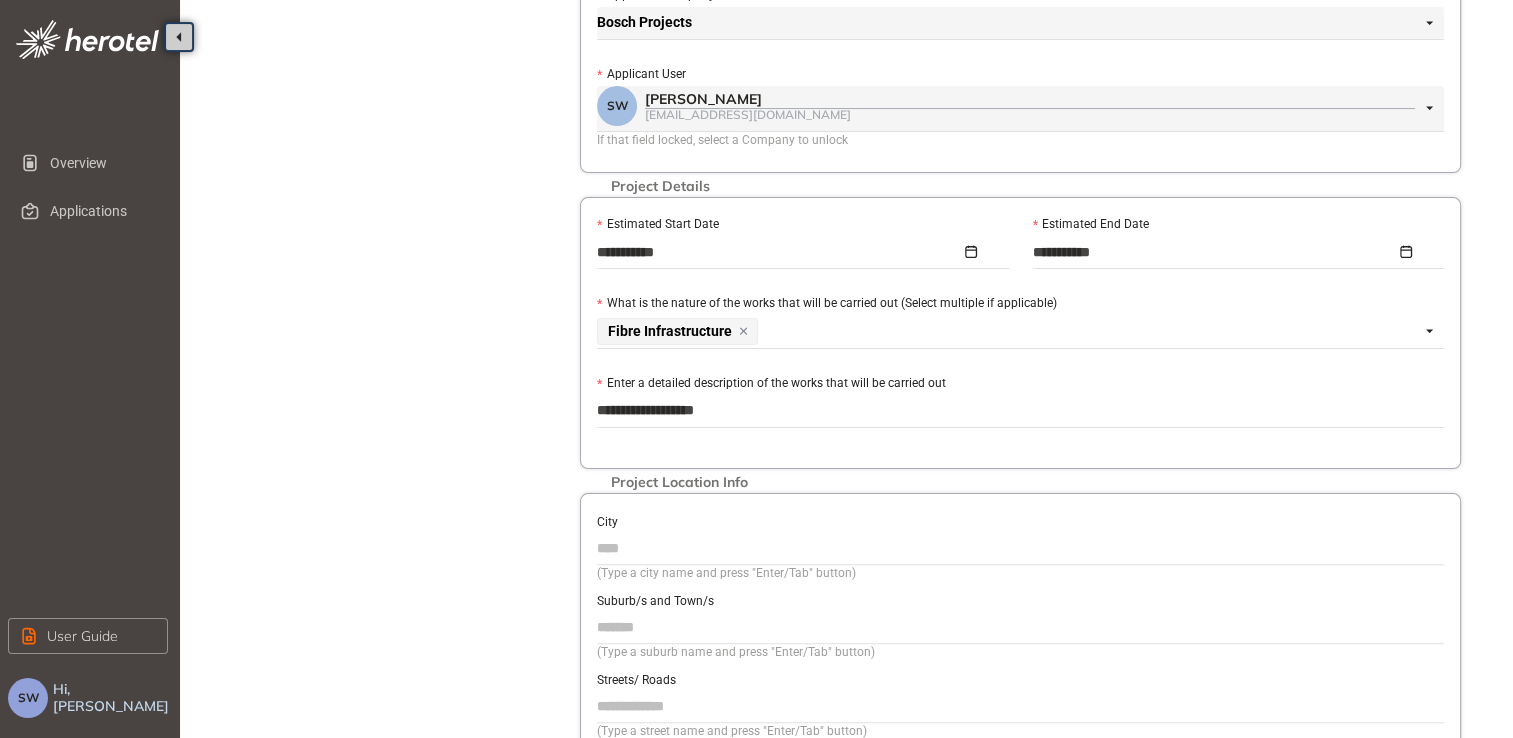 type on "**********" 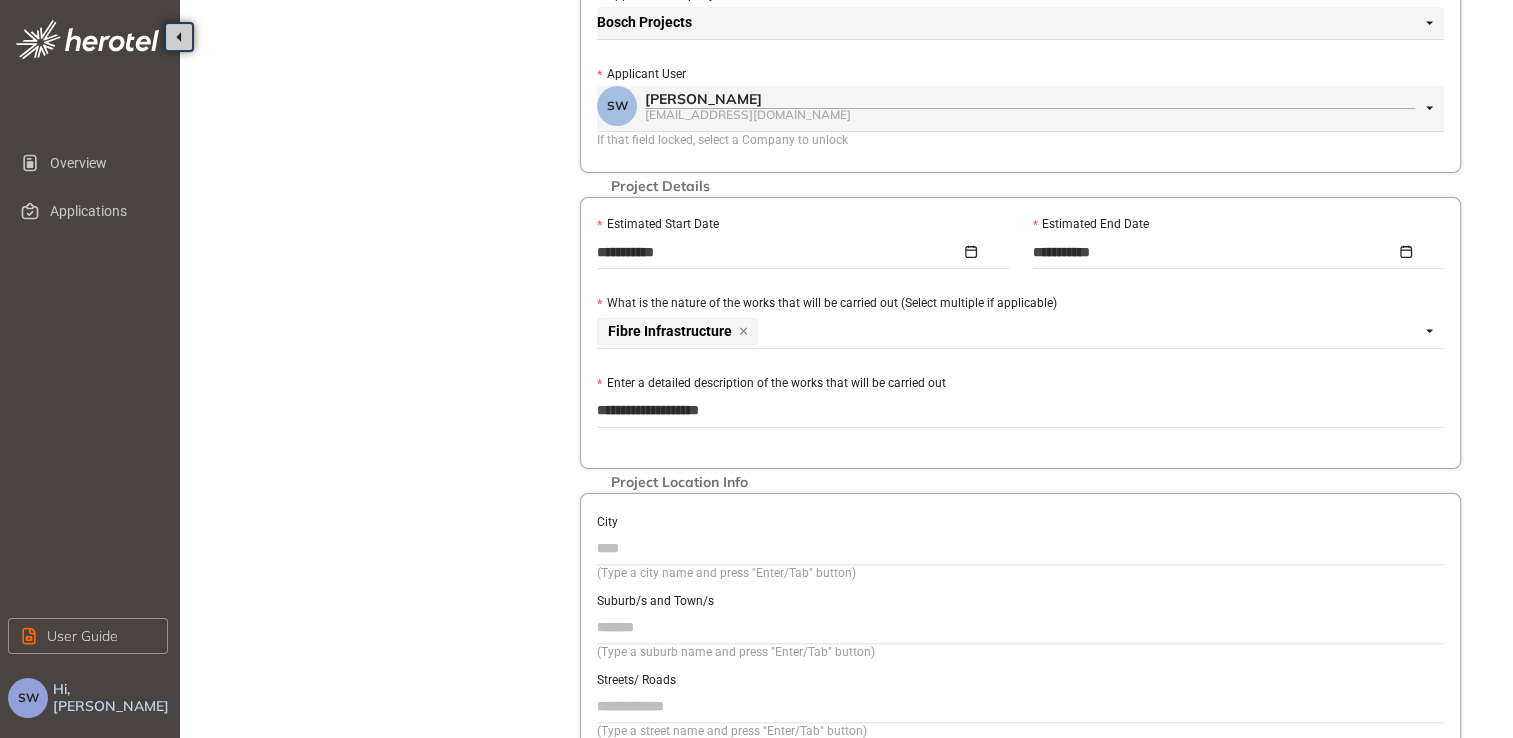 type on "**********" 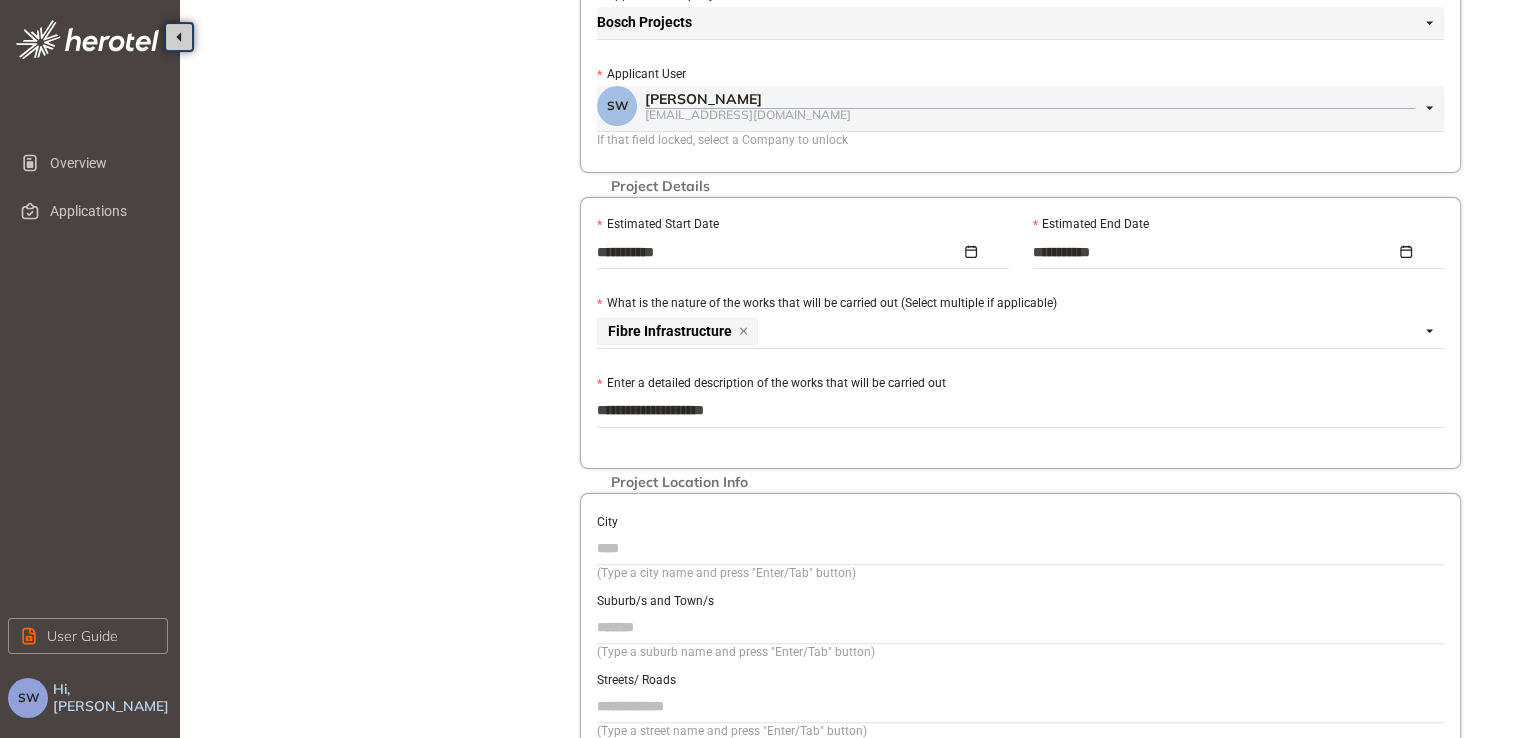 type on "**********" 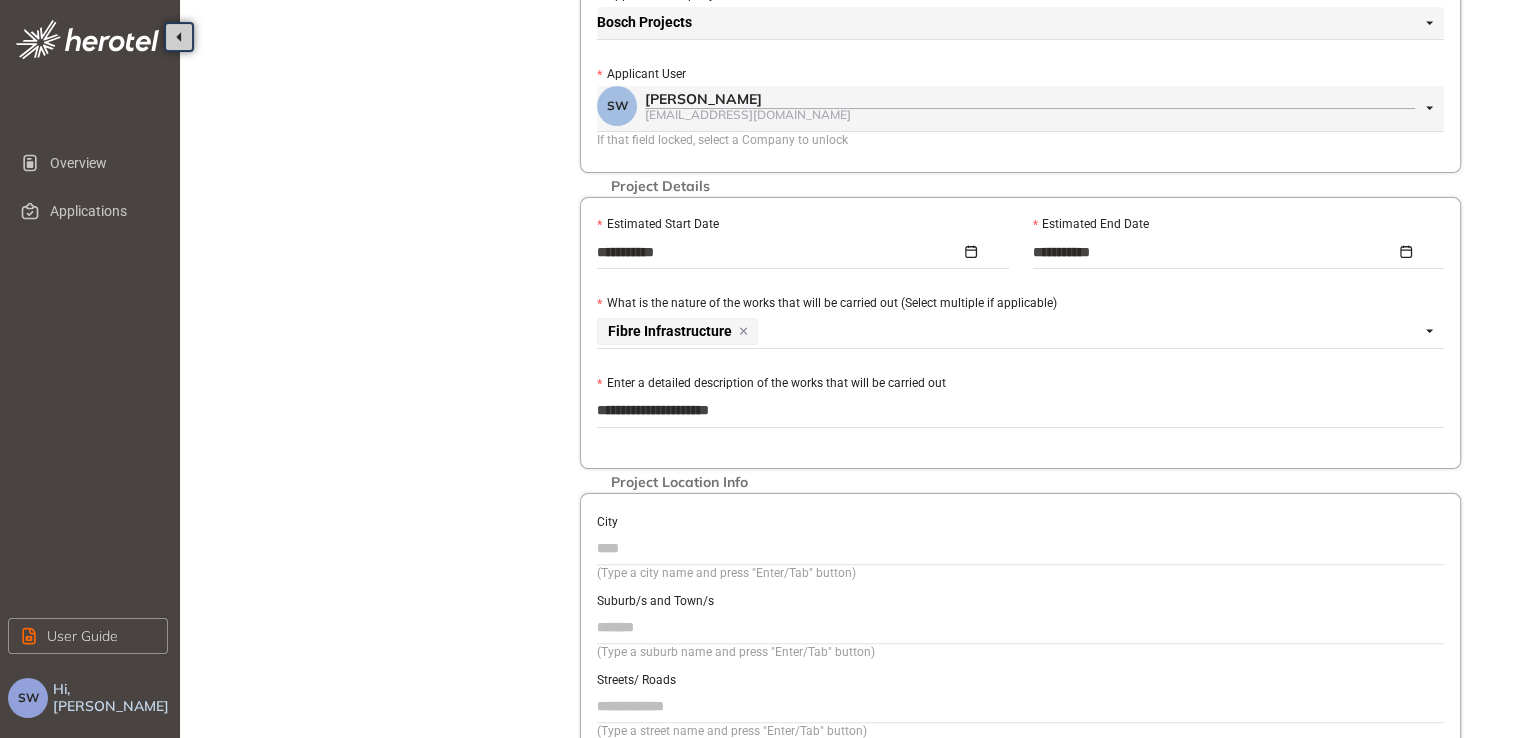 type on "**********" 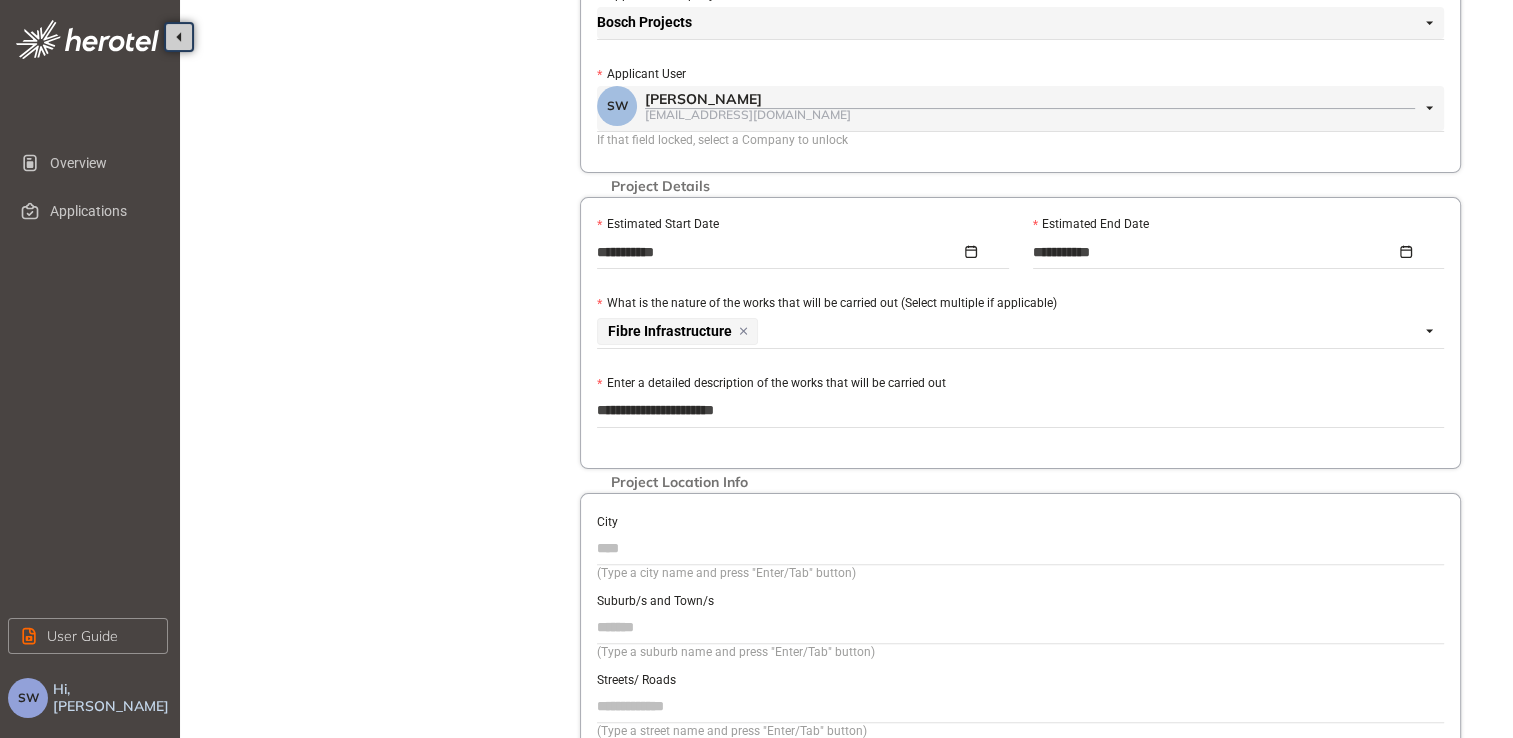 type on "**********" 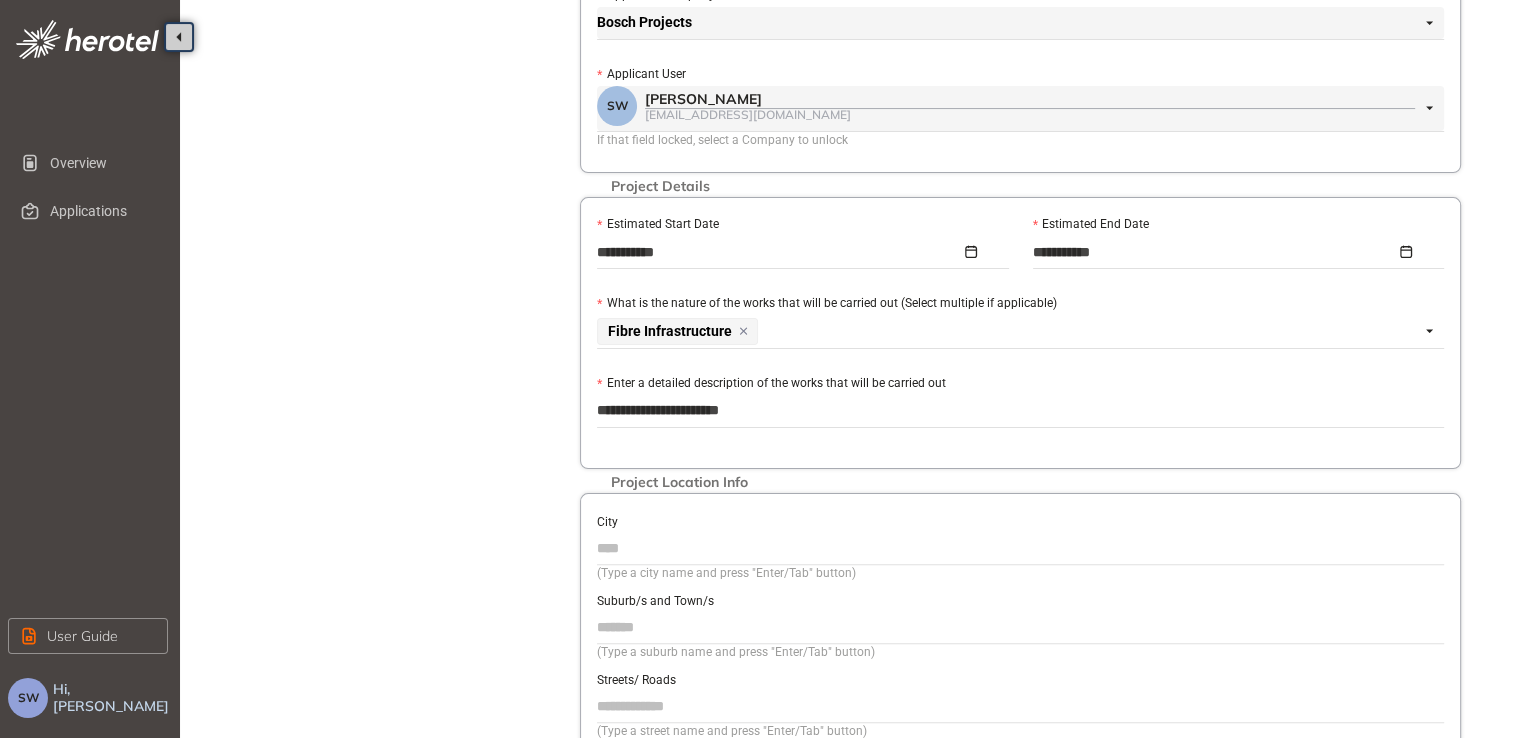 type on "**********" 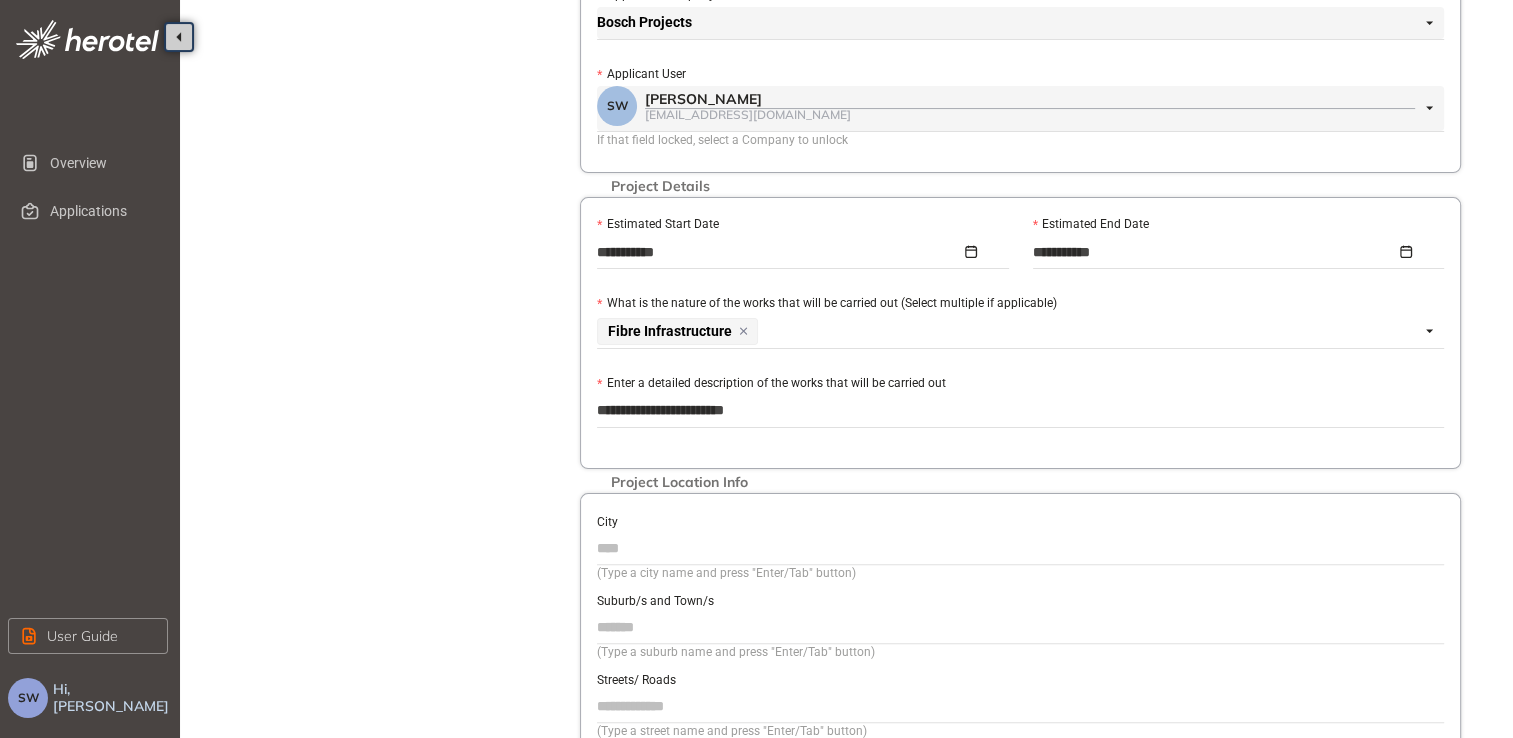 type on "**********" 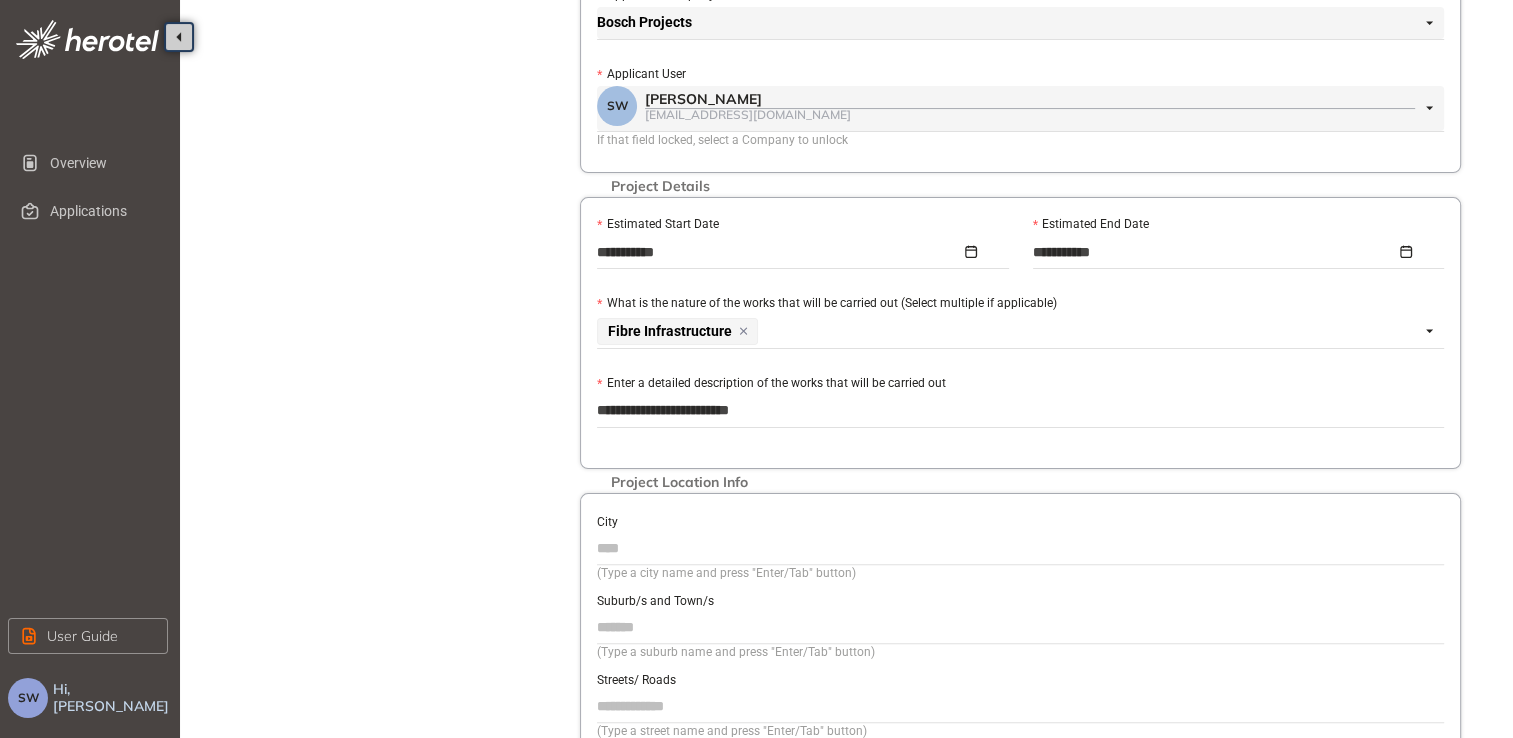 type on "**********" 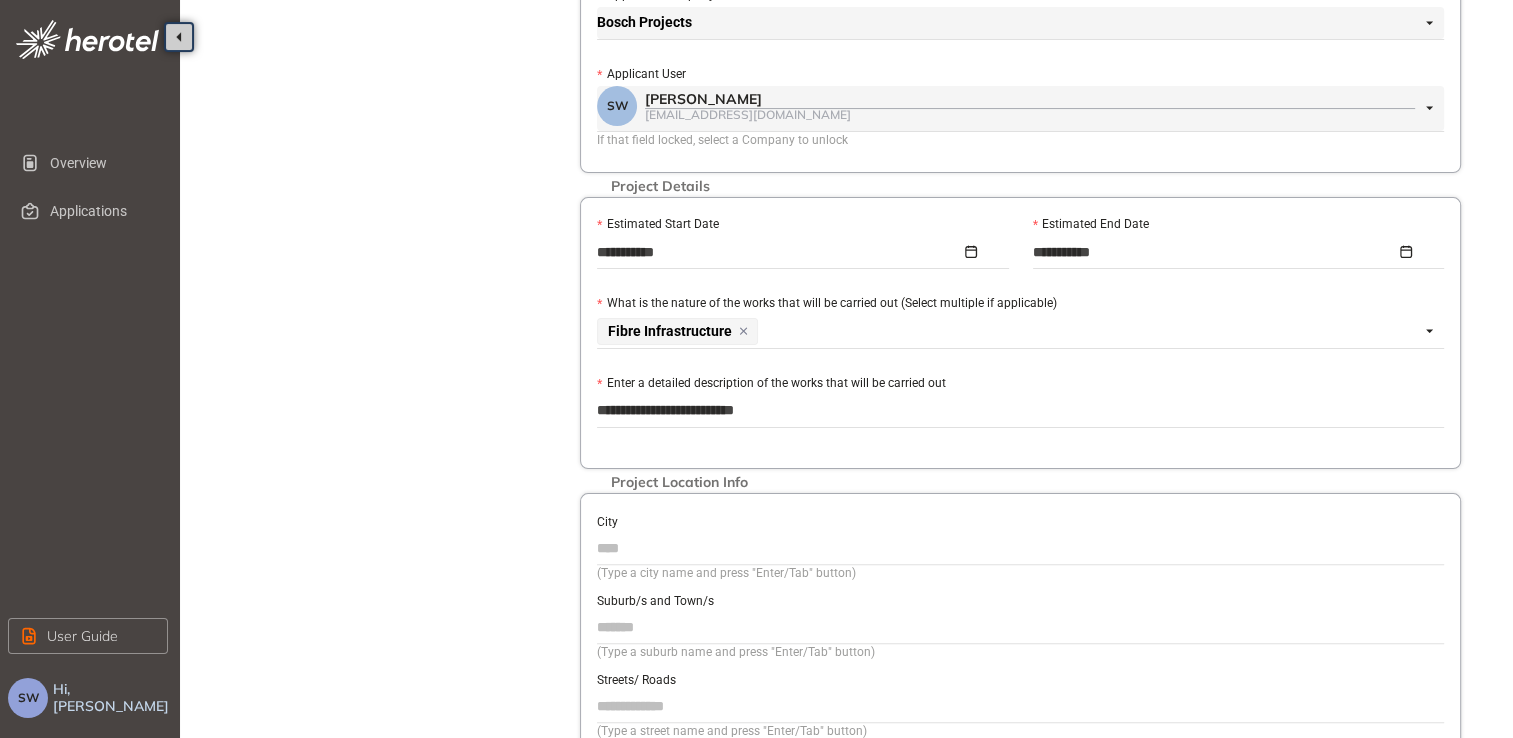 type on "**********" 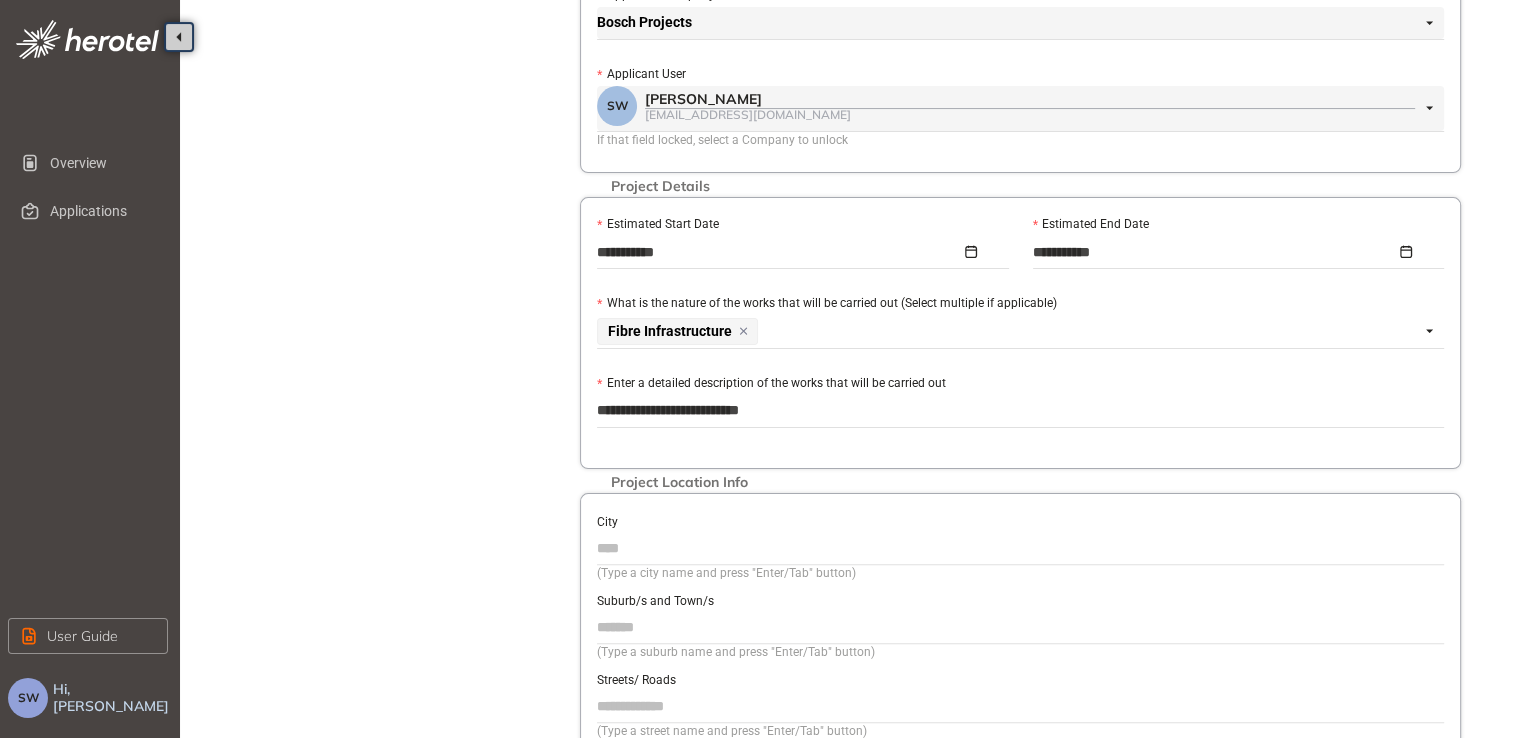 type on "**********" 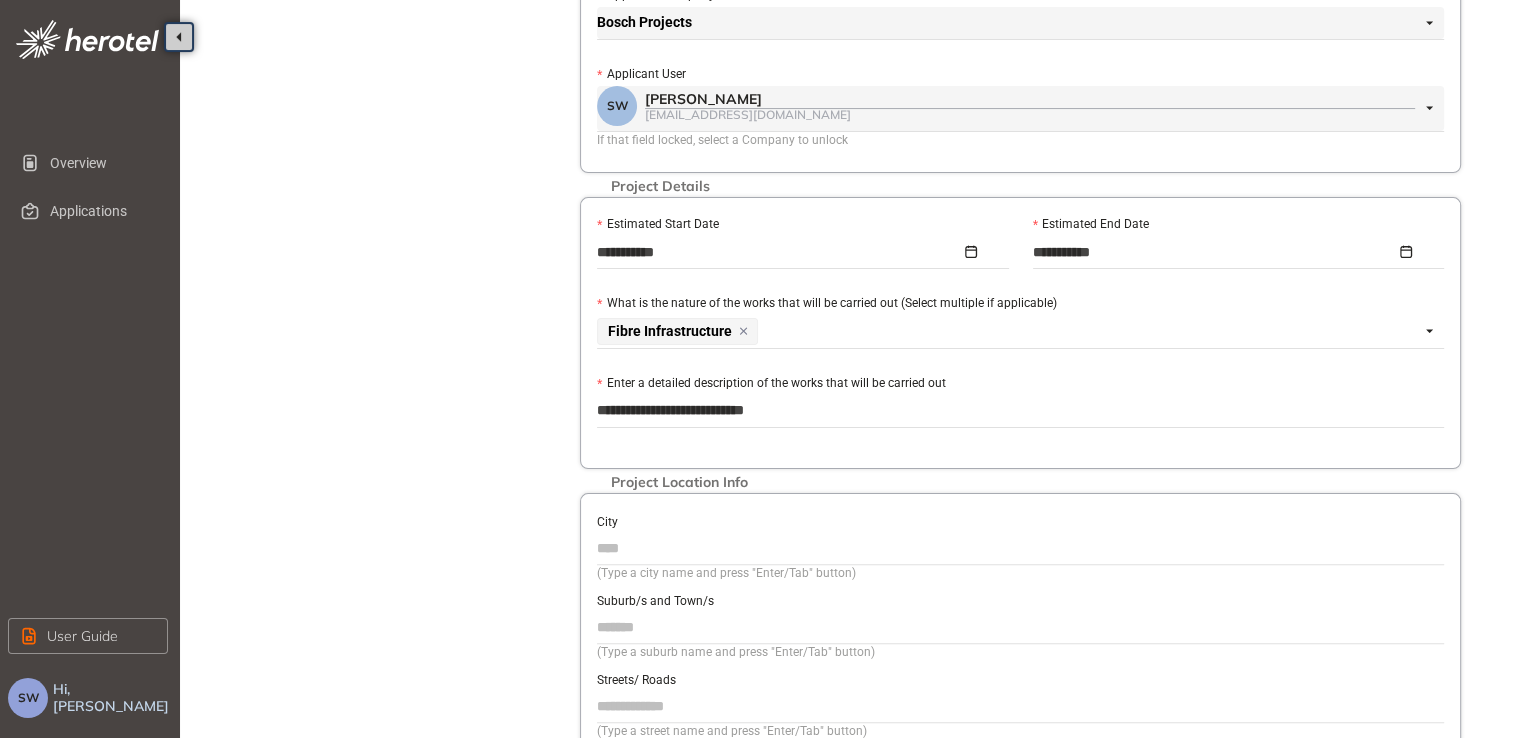type on "**********" 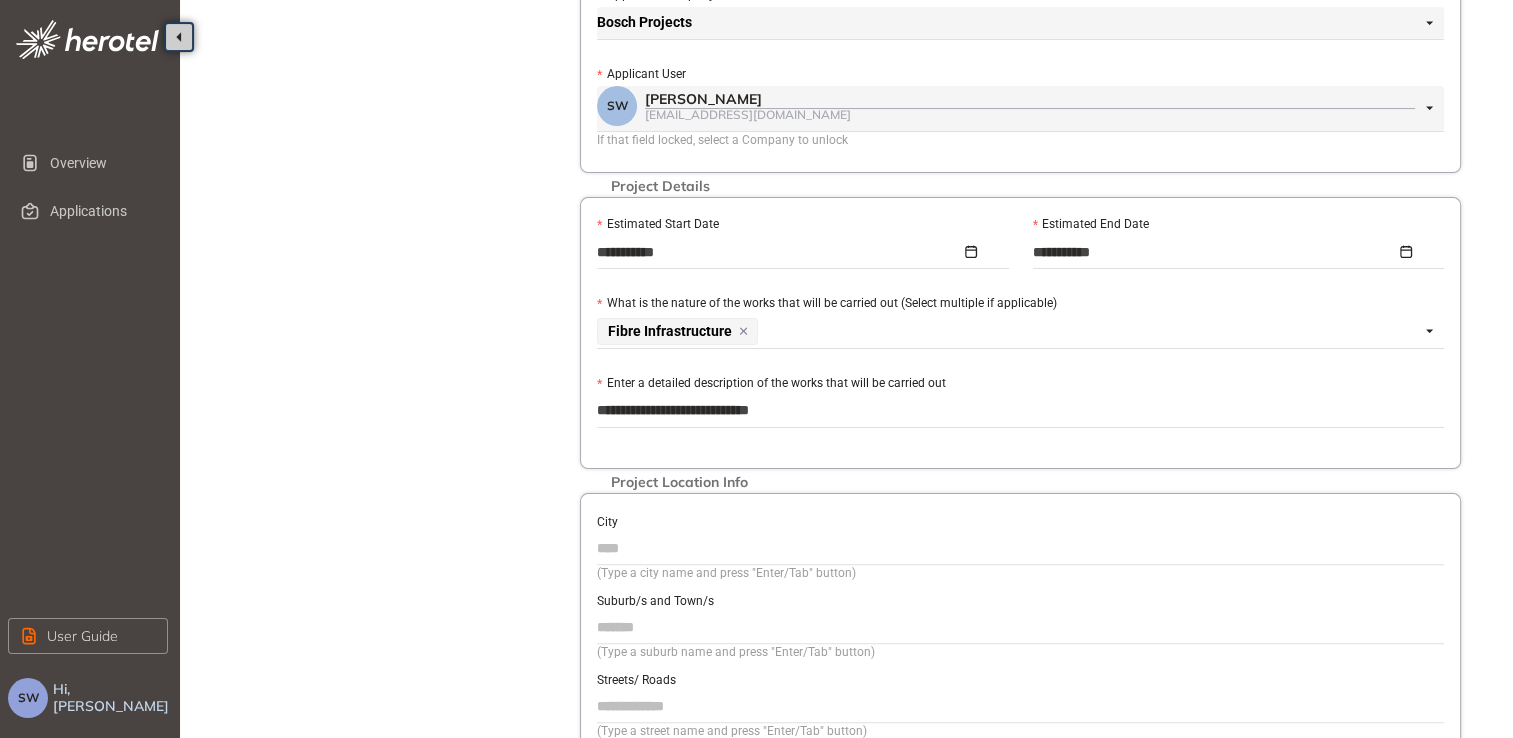 type on "**********" 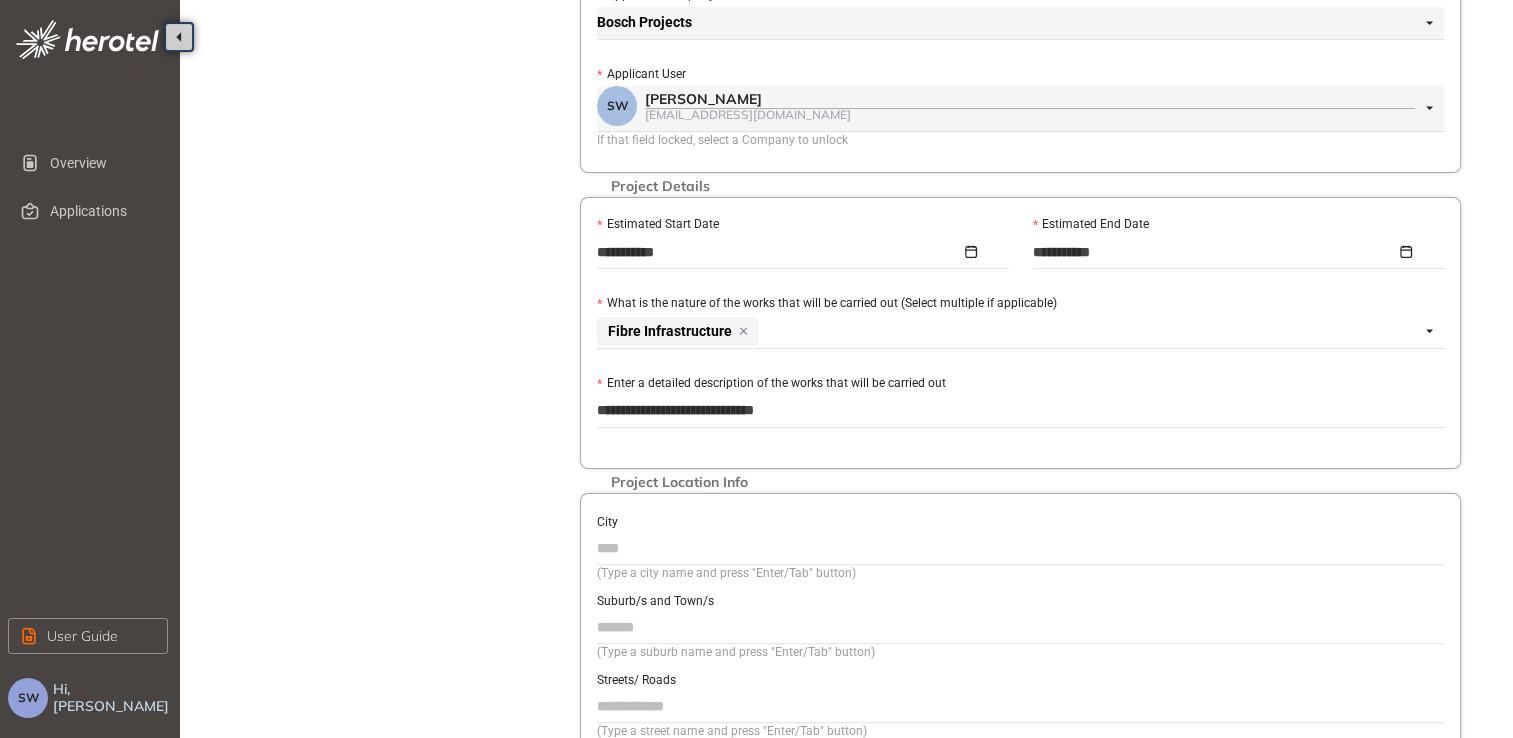 type on "**********" 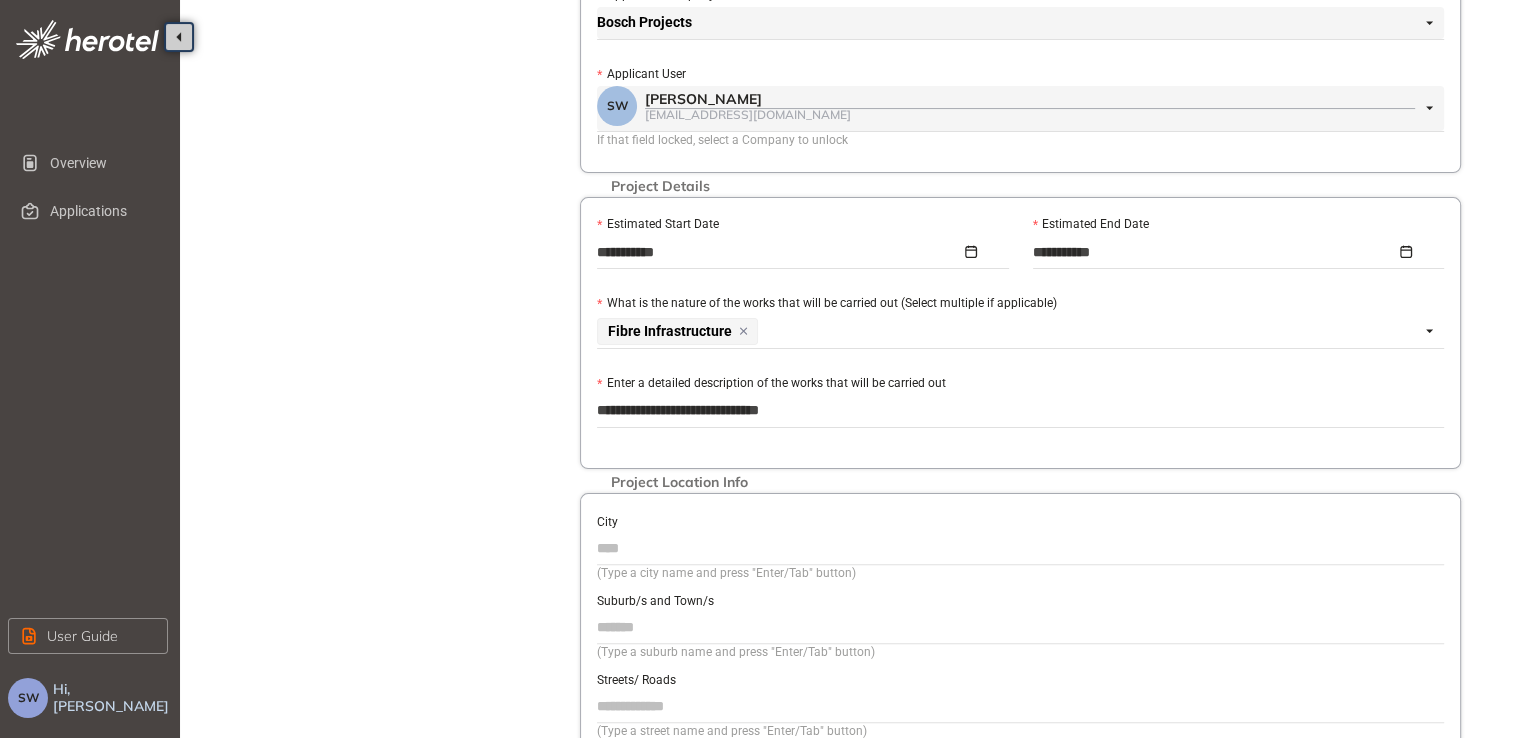 type on "**********" 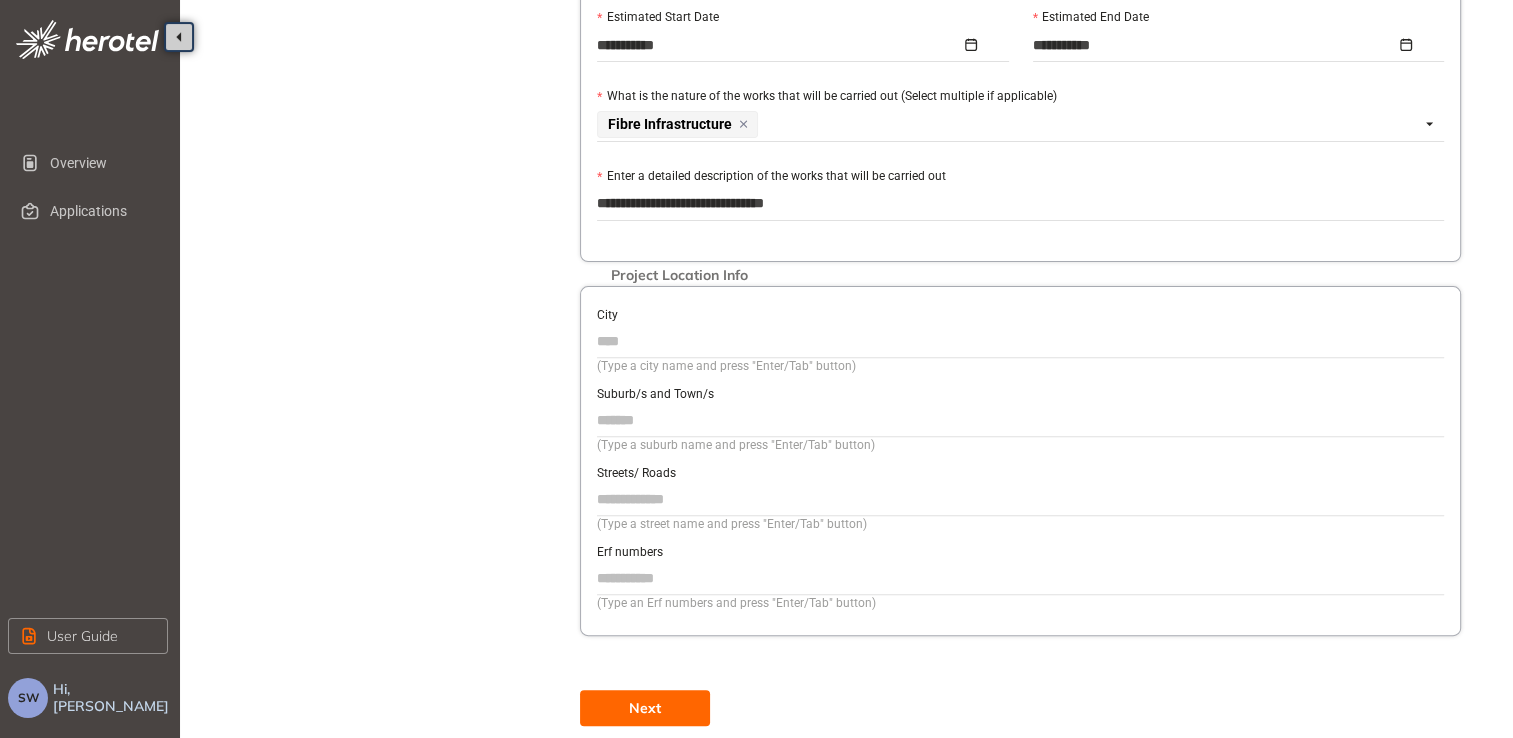 scroll, scrollTop: 640, scrollLeft: 0, axis: vertical 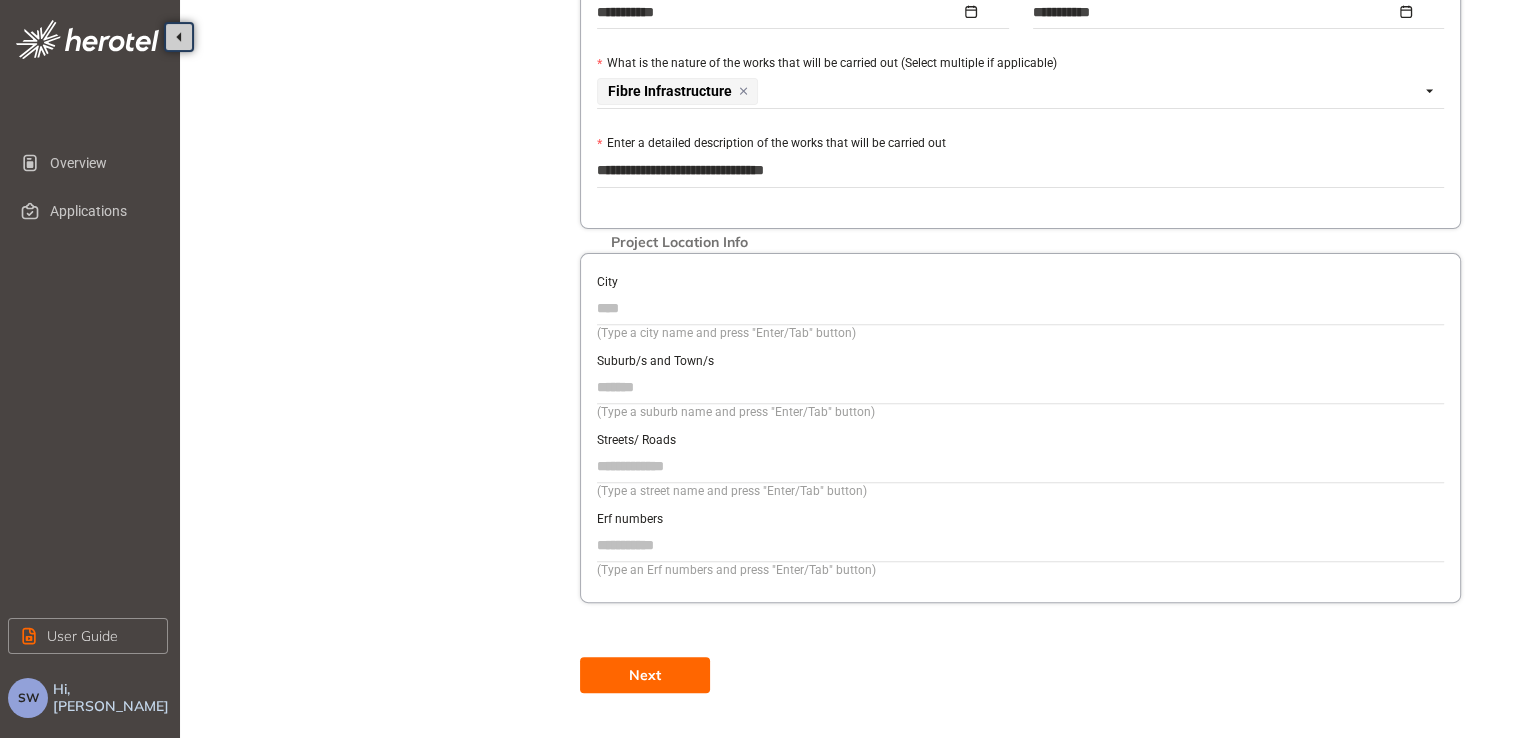 type on "**********" 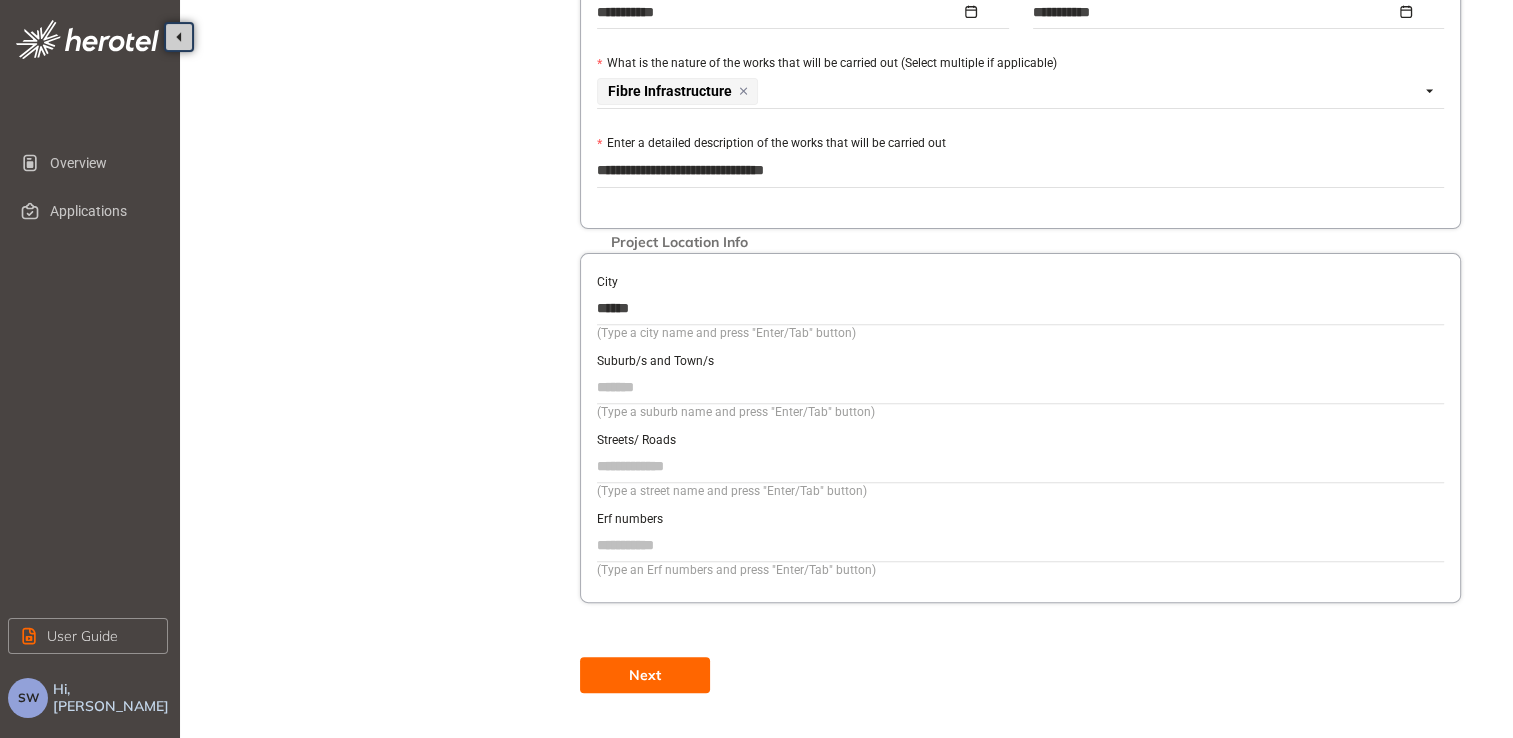type on "******" 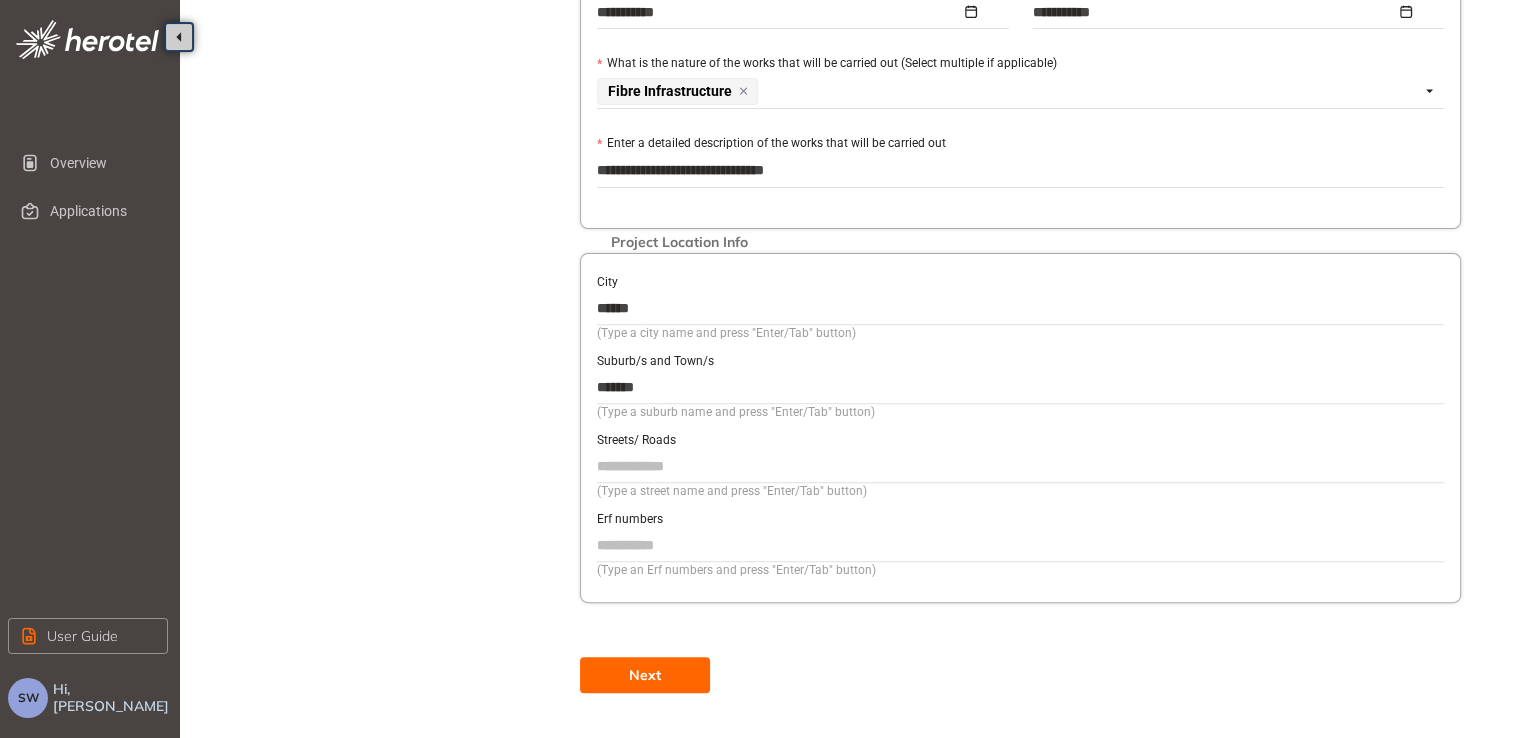 type on "*******" 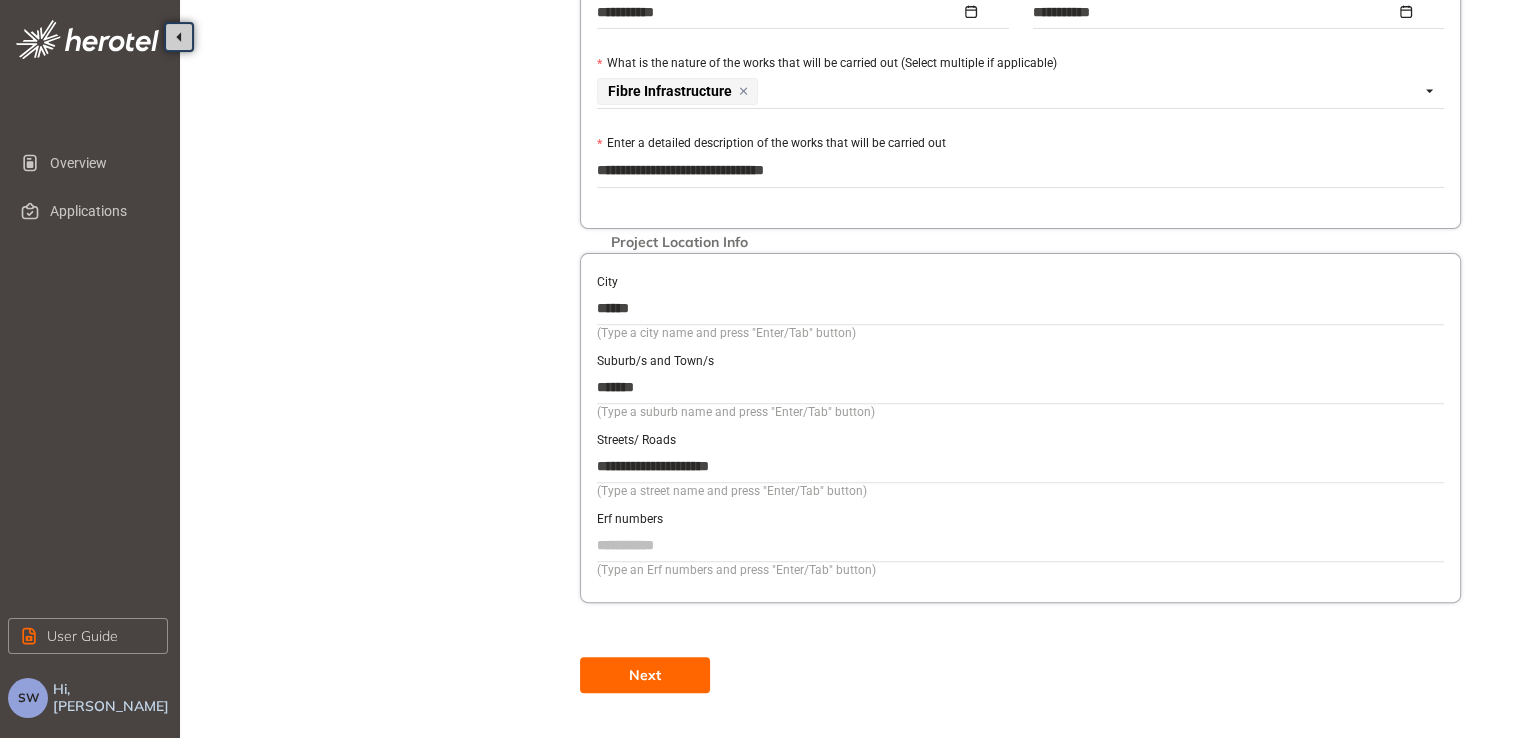 type on "**********" 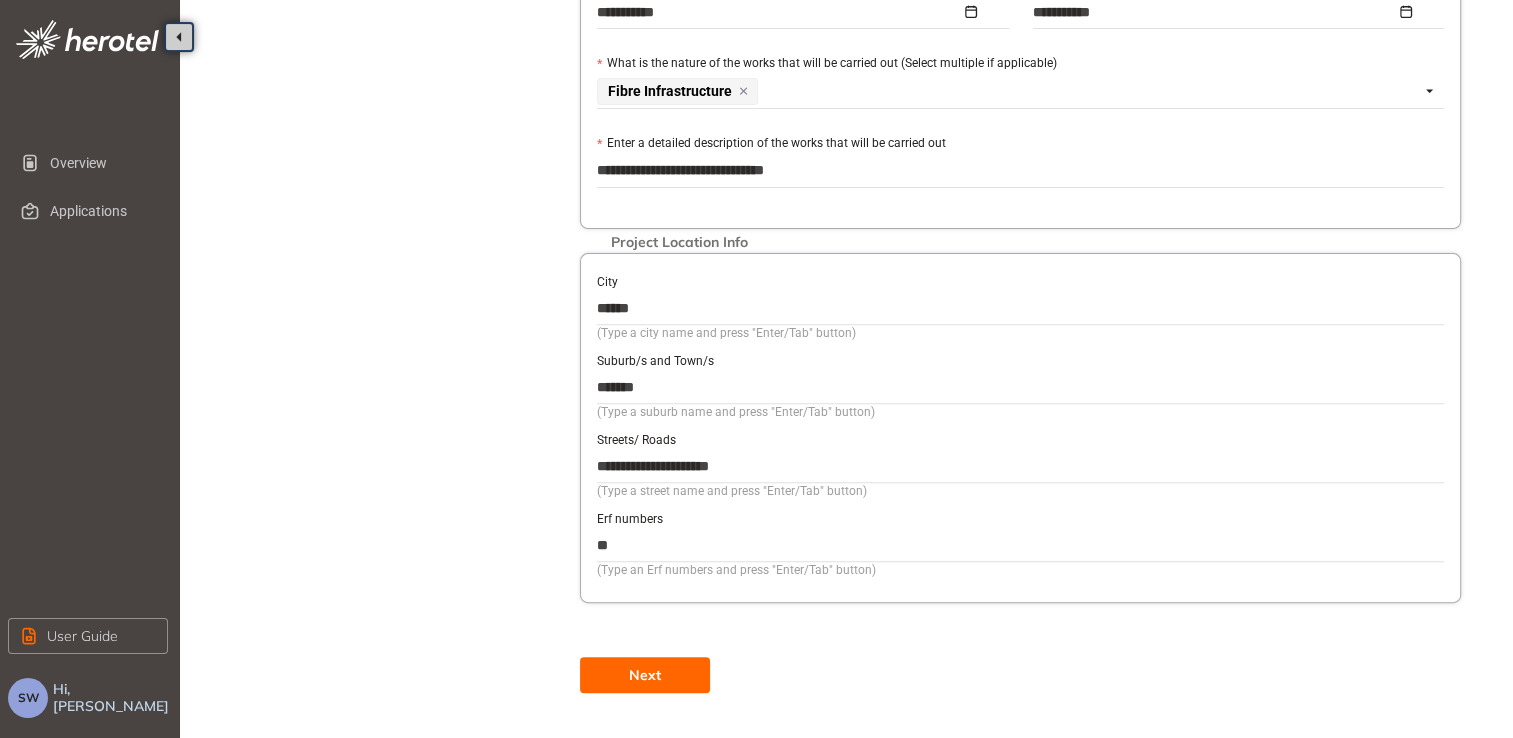 type on "***" 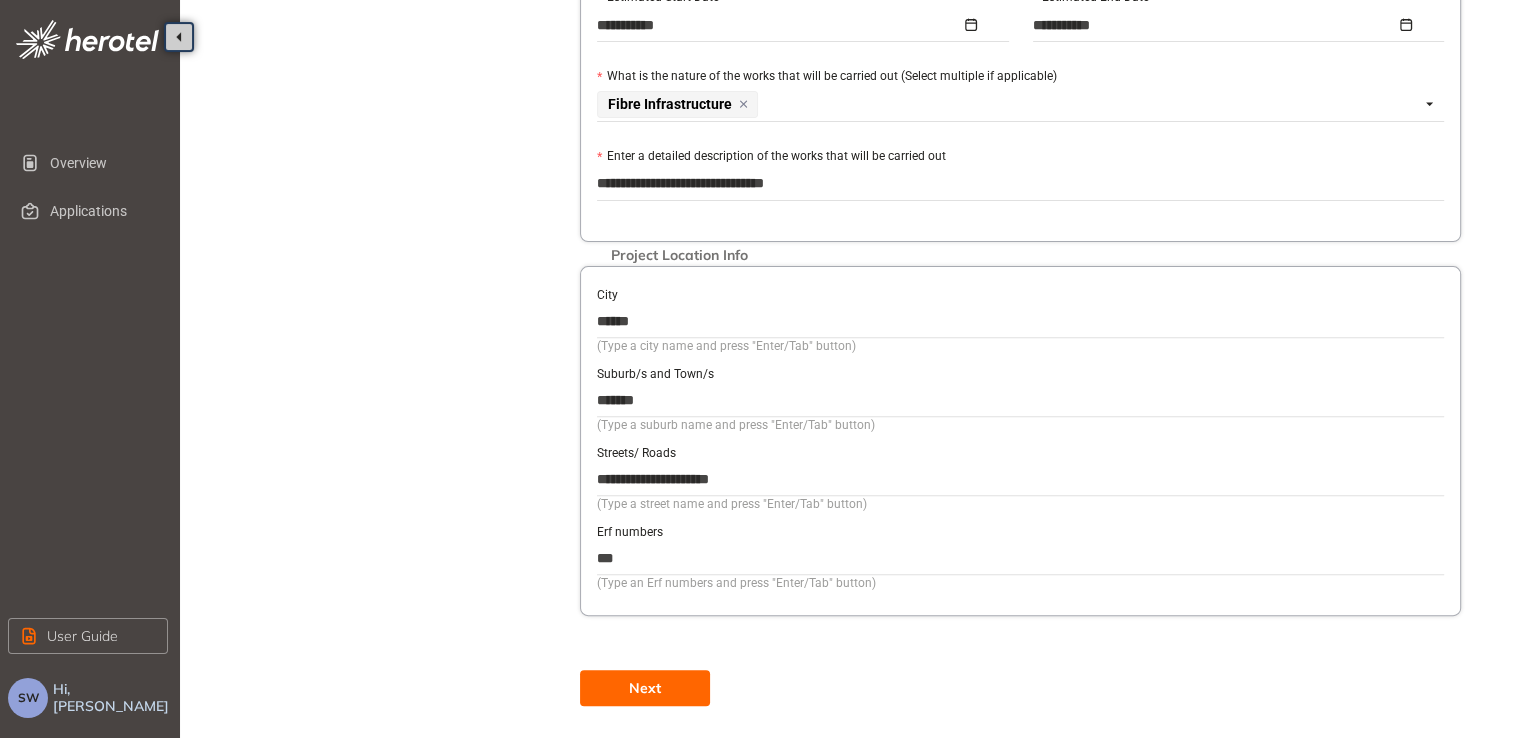 scroll, scrollTop: 640, scrollLeft: 0, axis: vertical 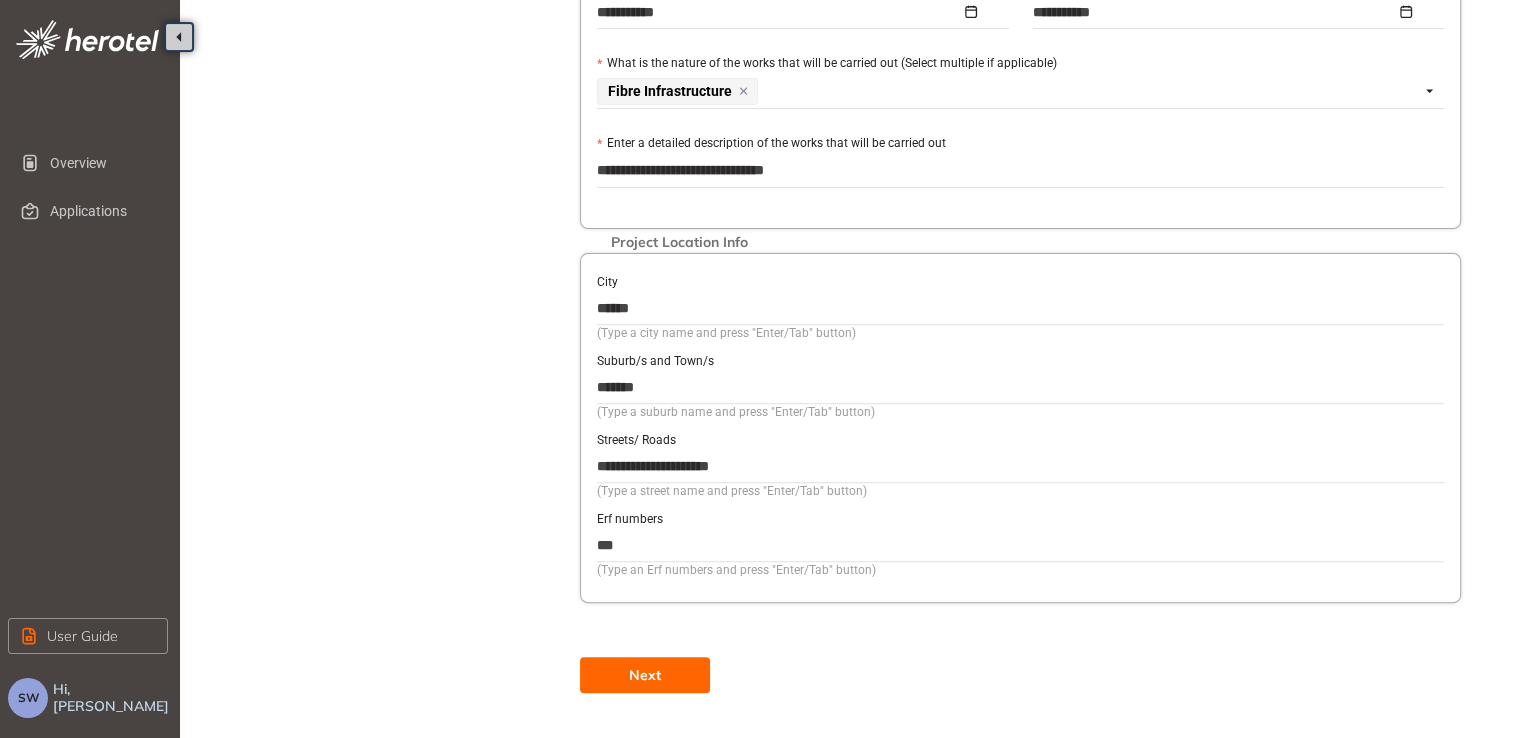 click on "Next" at bounding box center (645, 675) 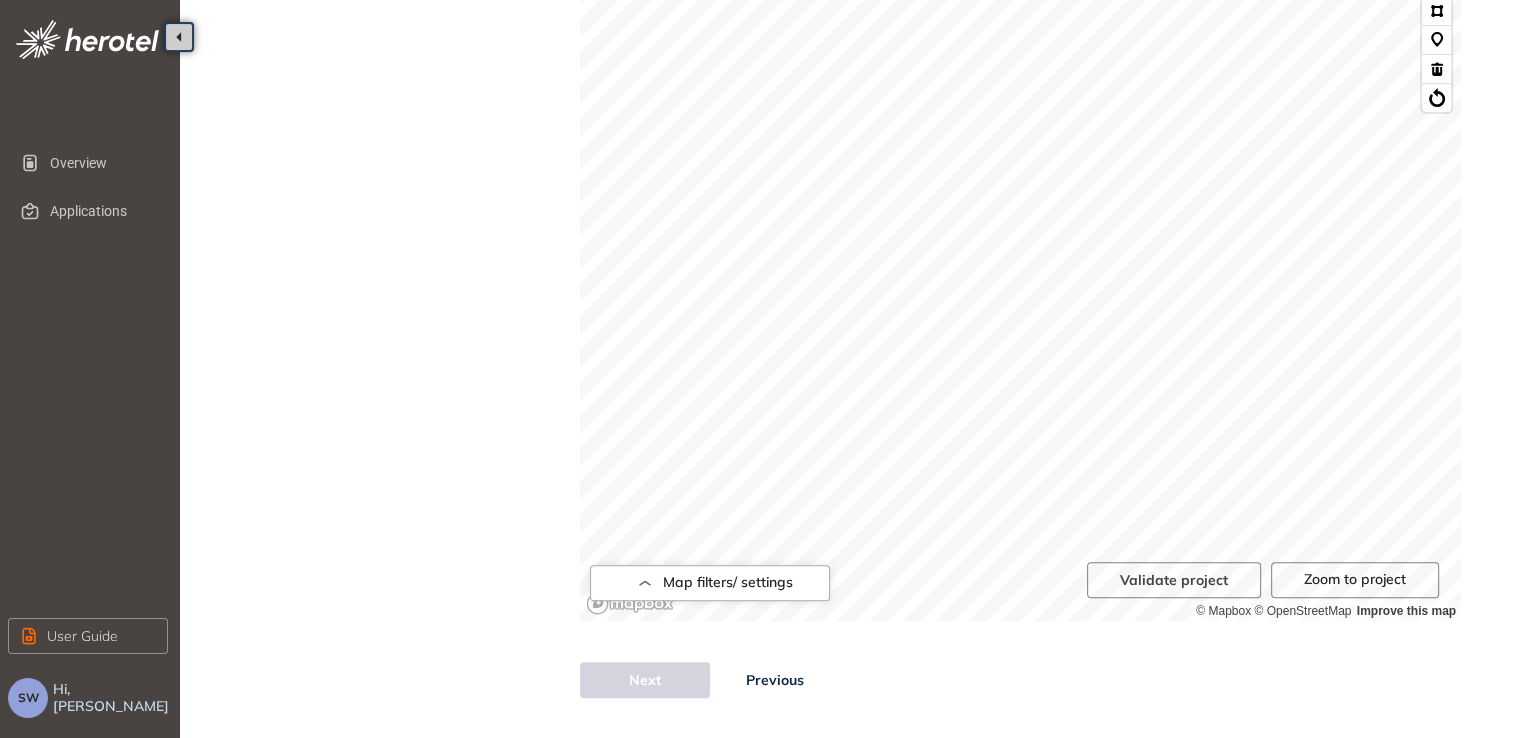 scroll, scrollTop: 678, scrollLeft: 0, axis: vertical 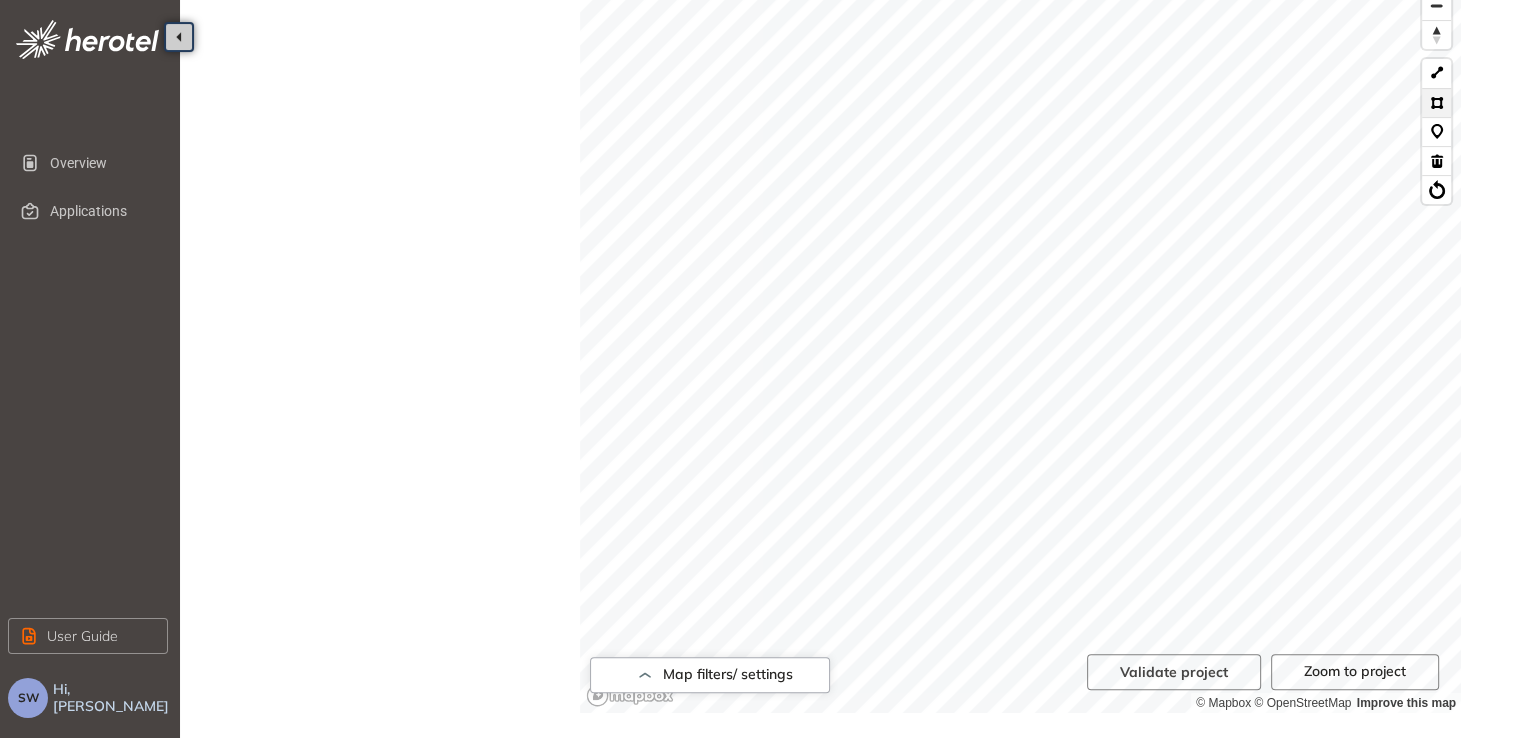 click at bounding box center (1436, 102) 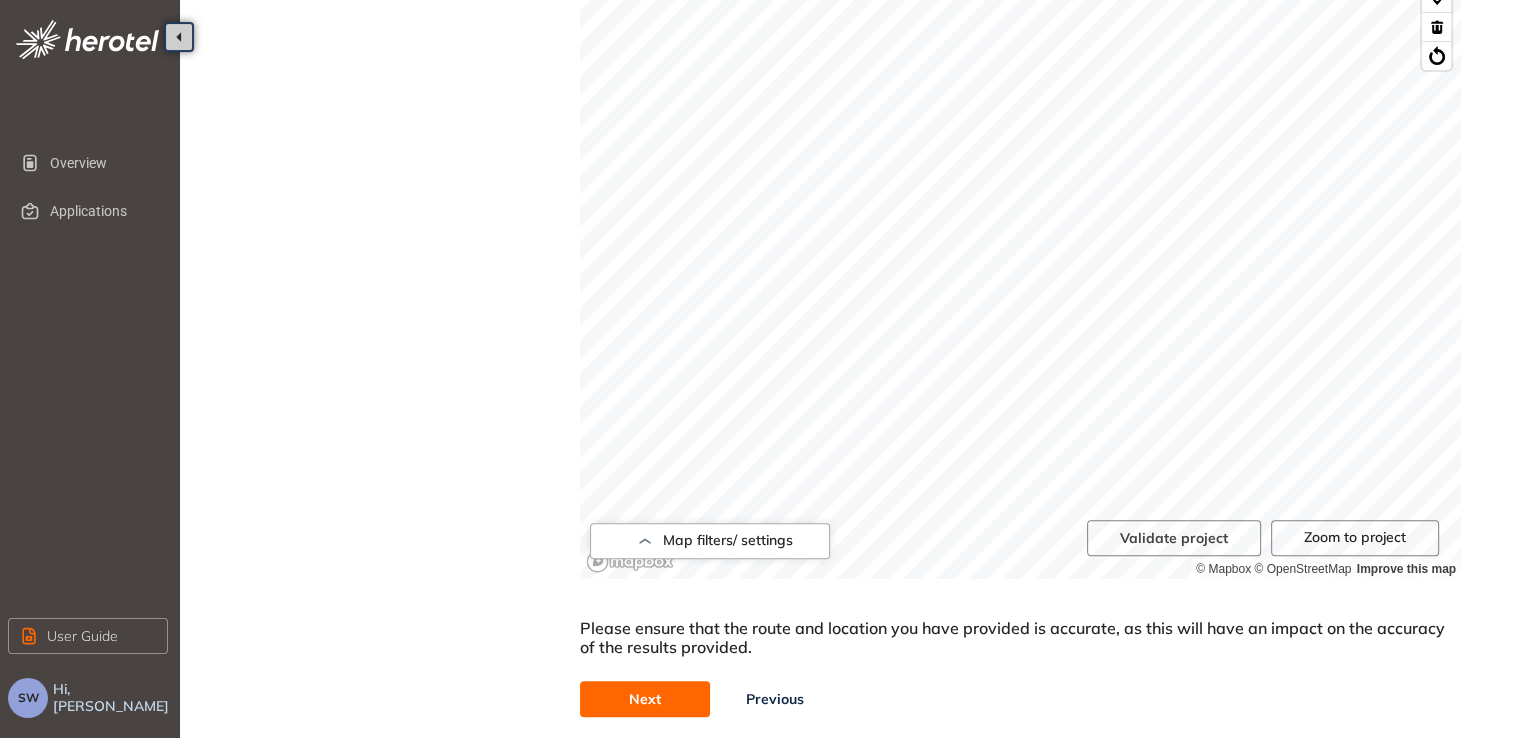 scroll, scrollTop: 740, scrollLeft: 0, axis: vertical 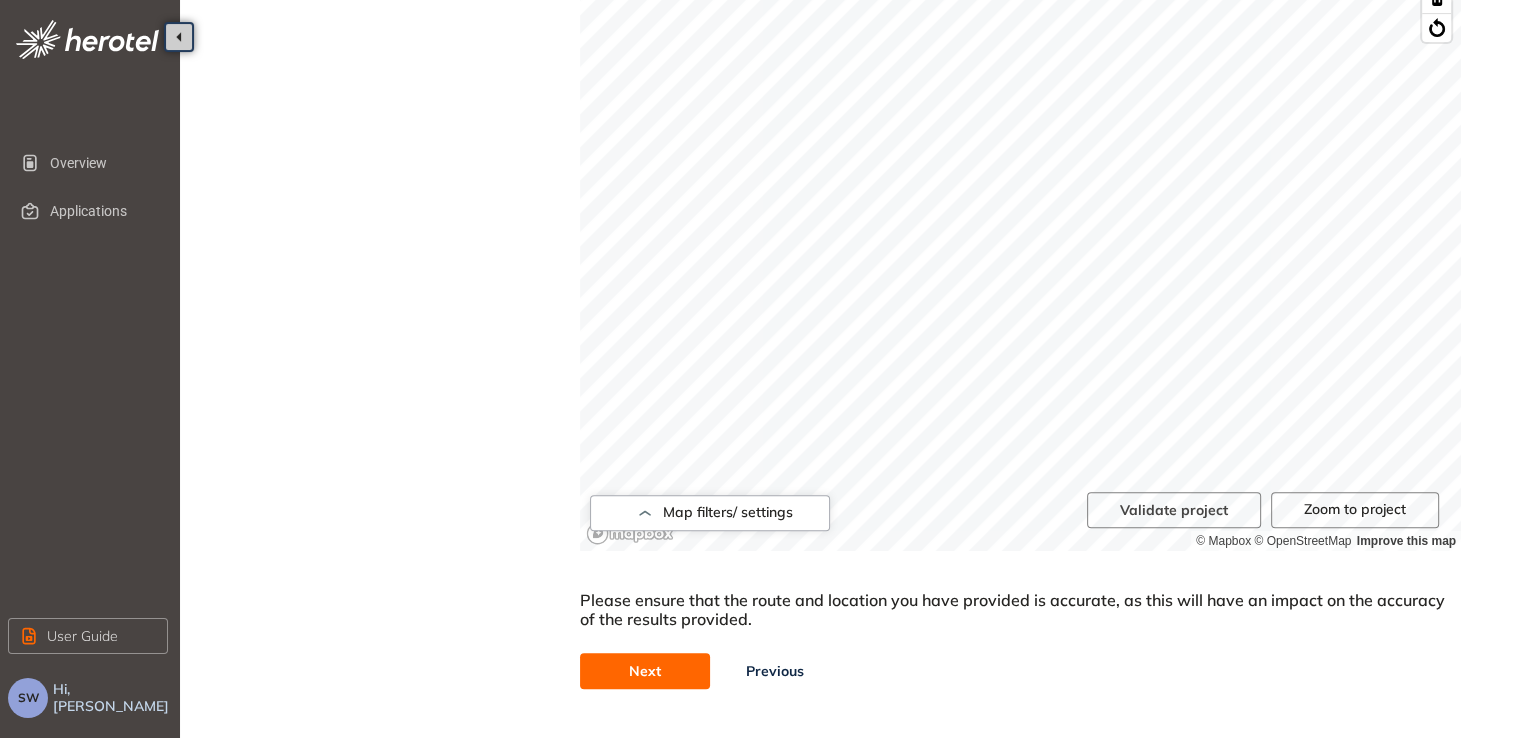 click on "Next" at bounding box center [645, 671] 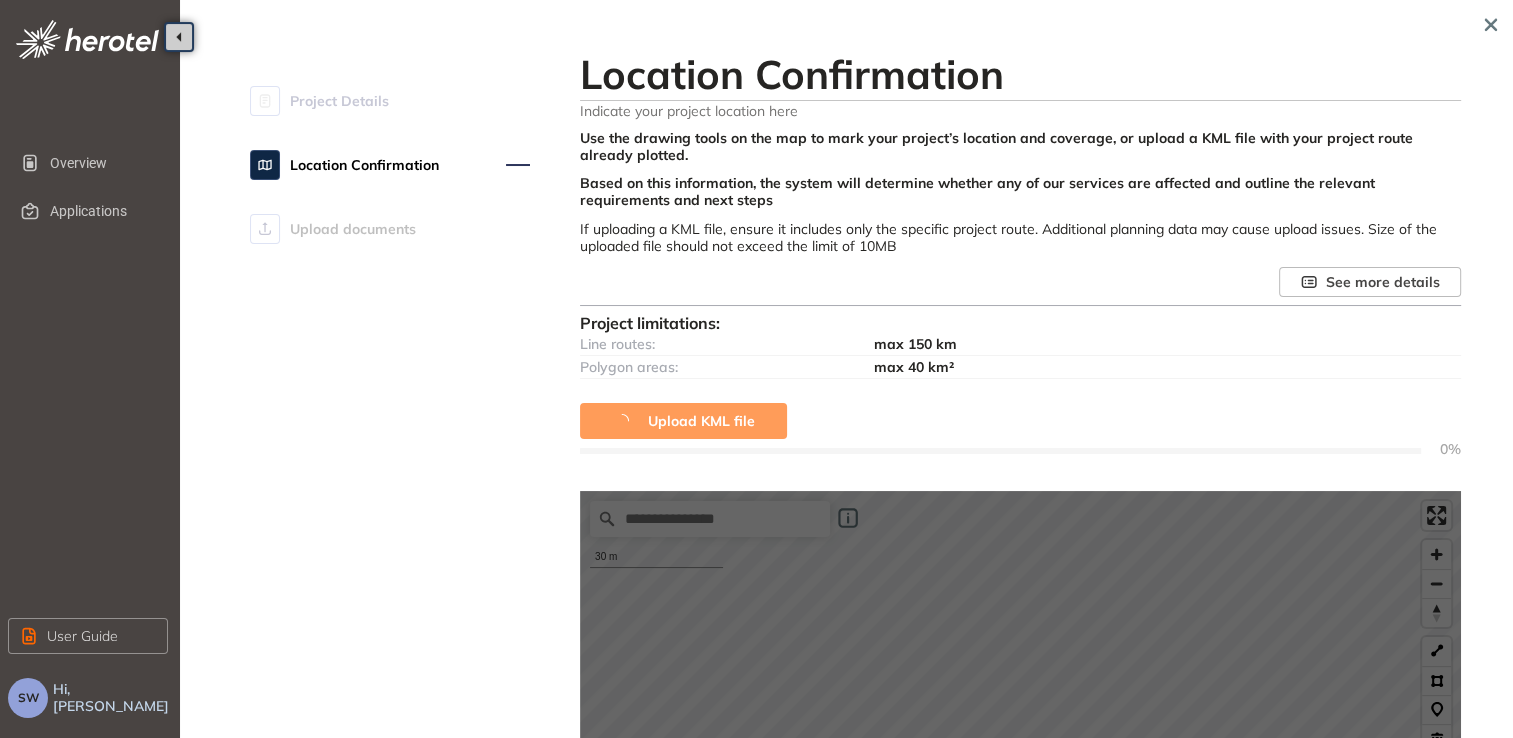 scroll, scrollTop: 700, scrollLeft: 0, axis: vertical 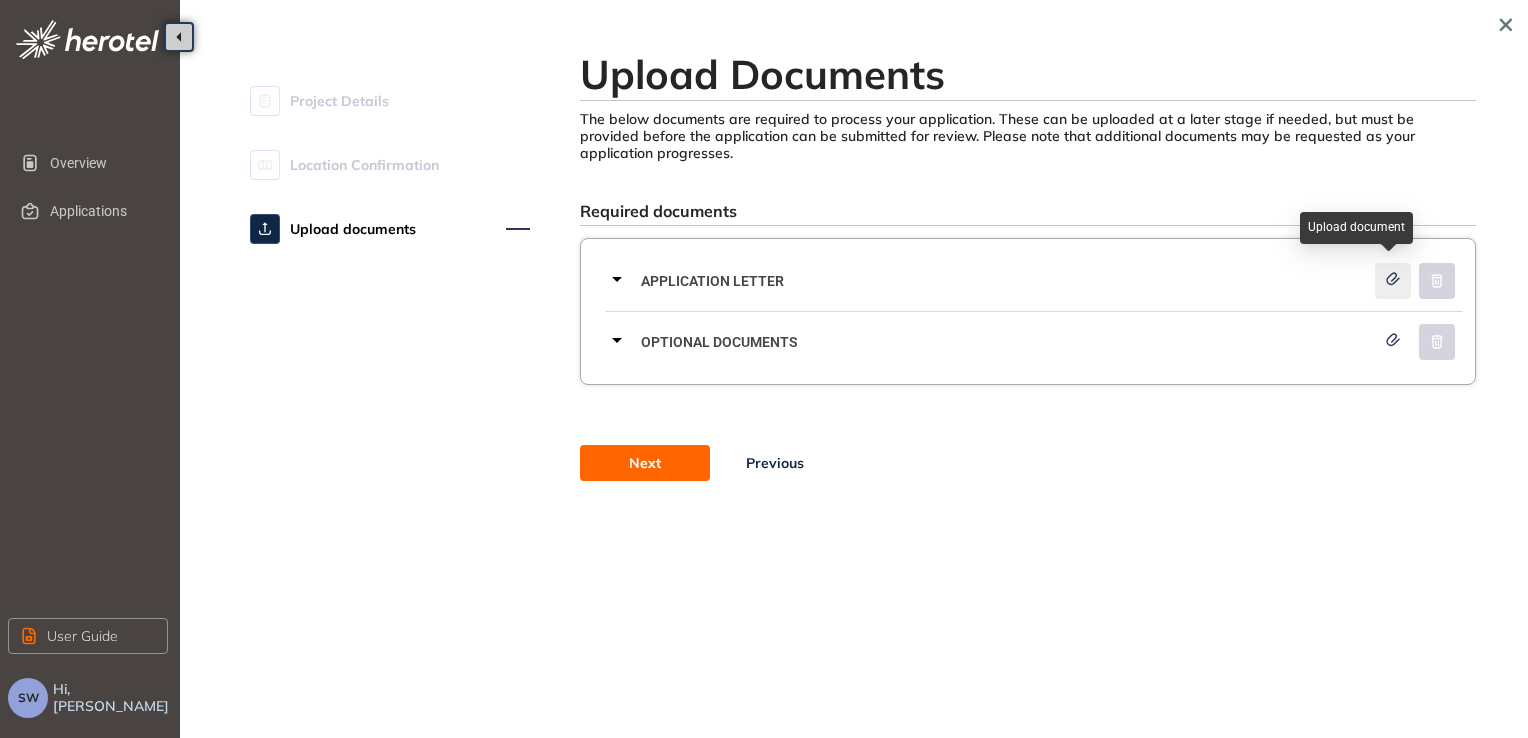 click 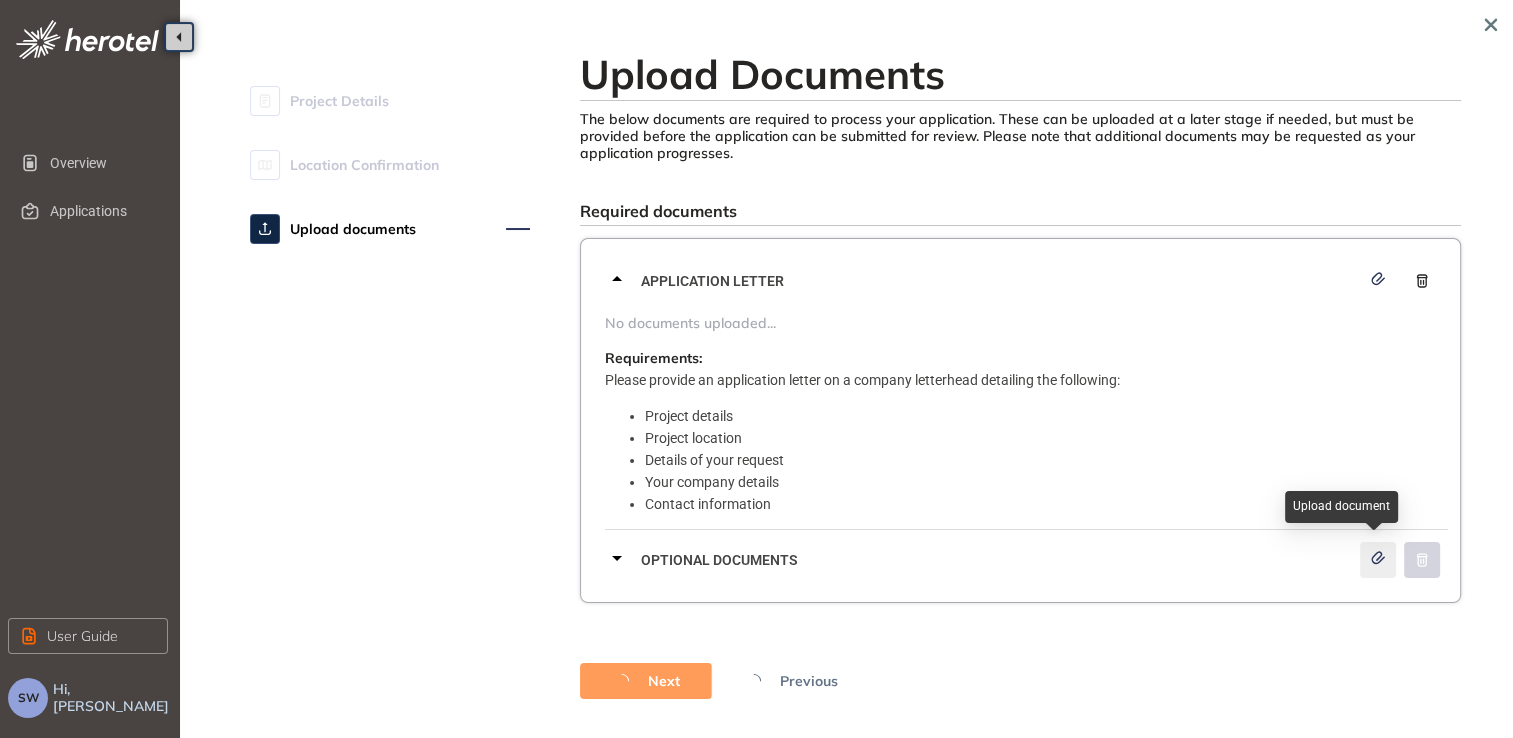 click 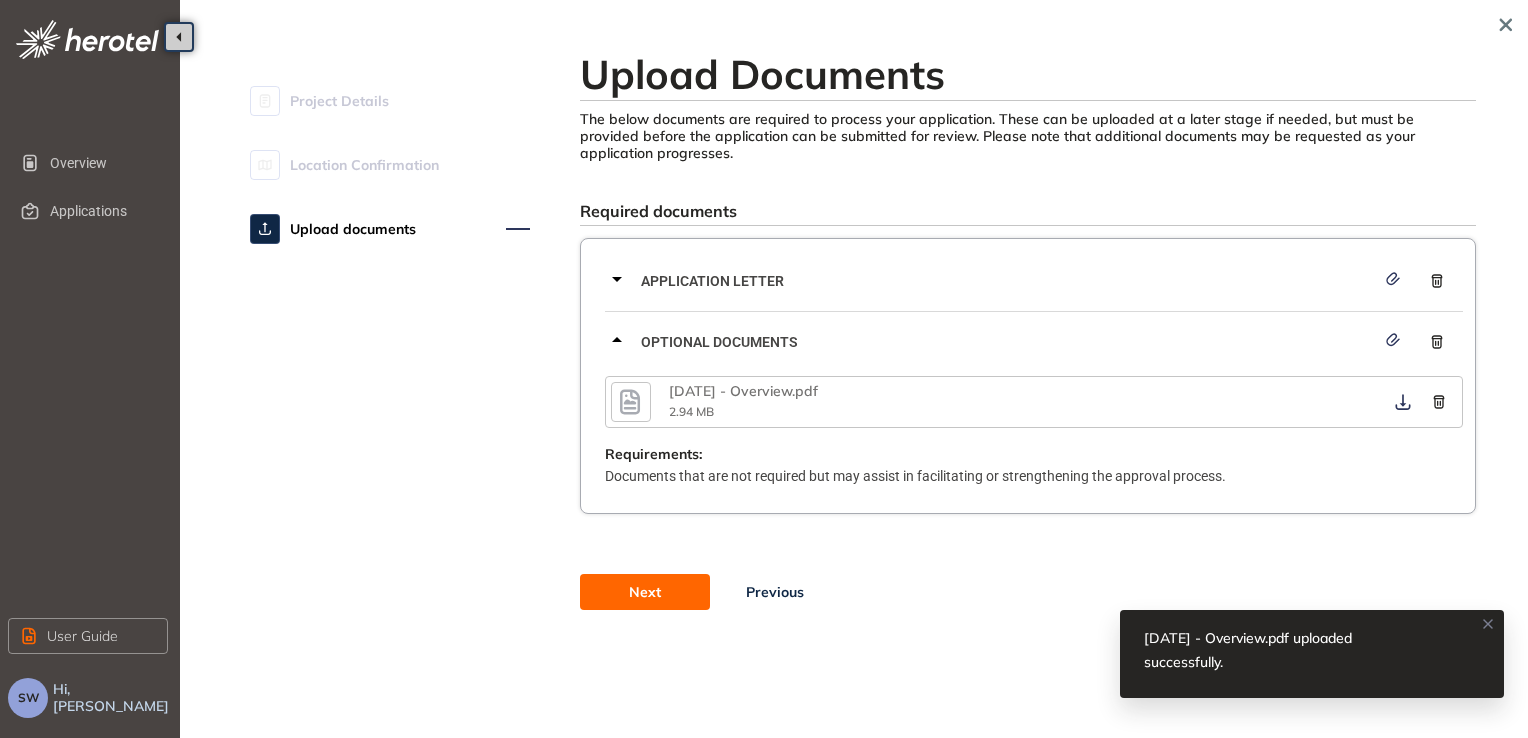 click on "Next" at bounding box center (645, 592) 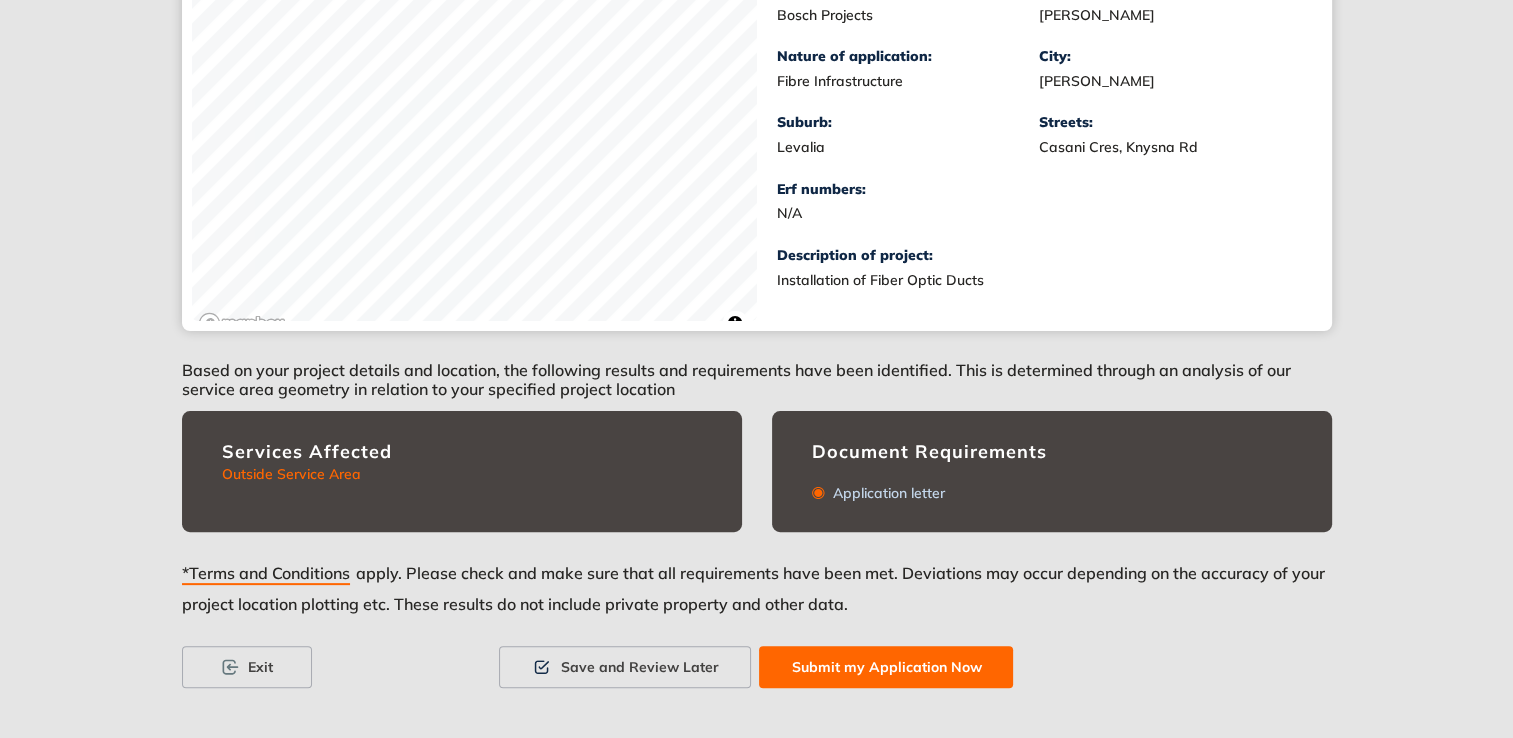 scroll, scrollTop: 438, scrollLeft: 0, axis: vertical 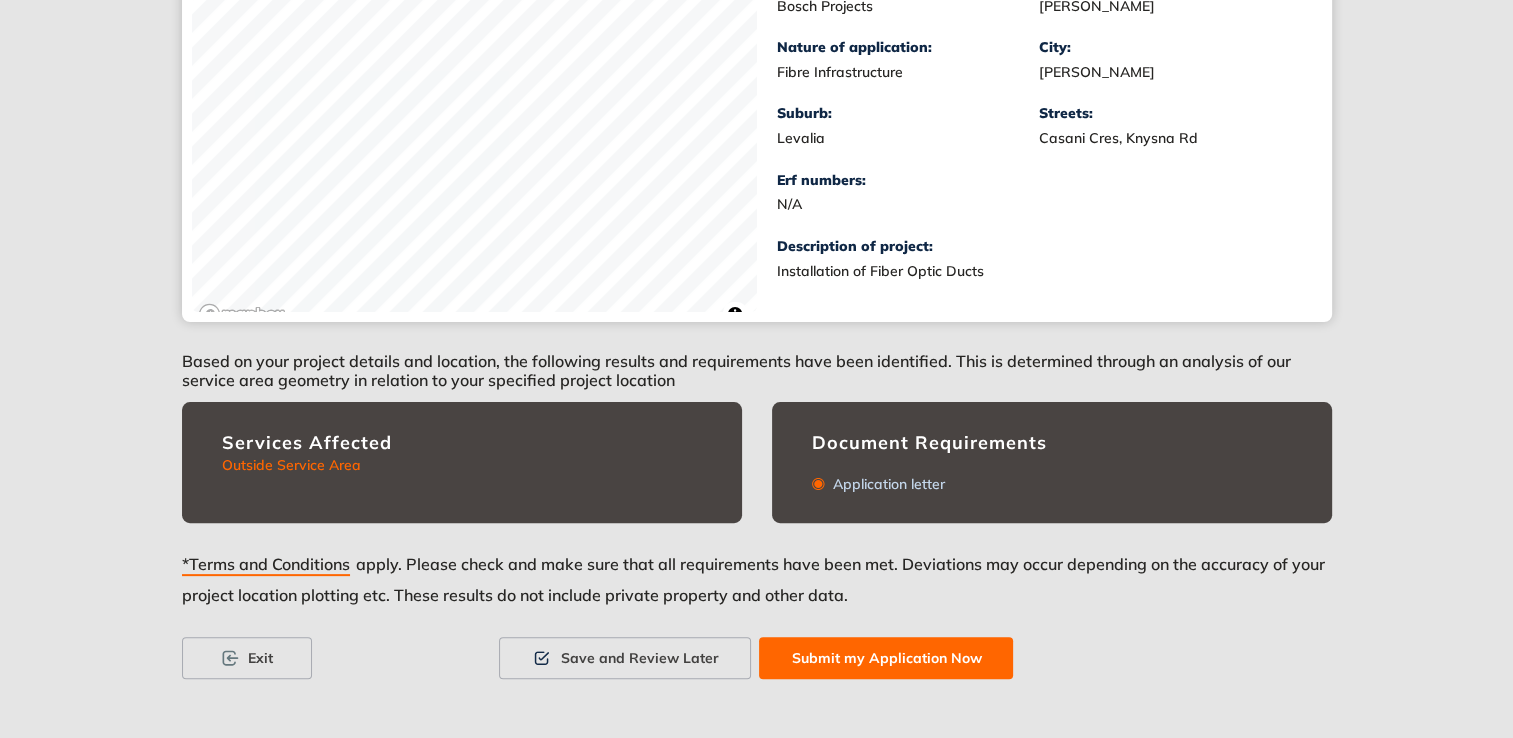click on "Submit my Application Now" at bounding box center (886, 658) 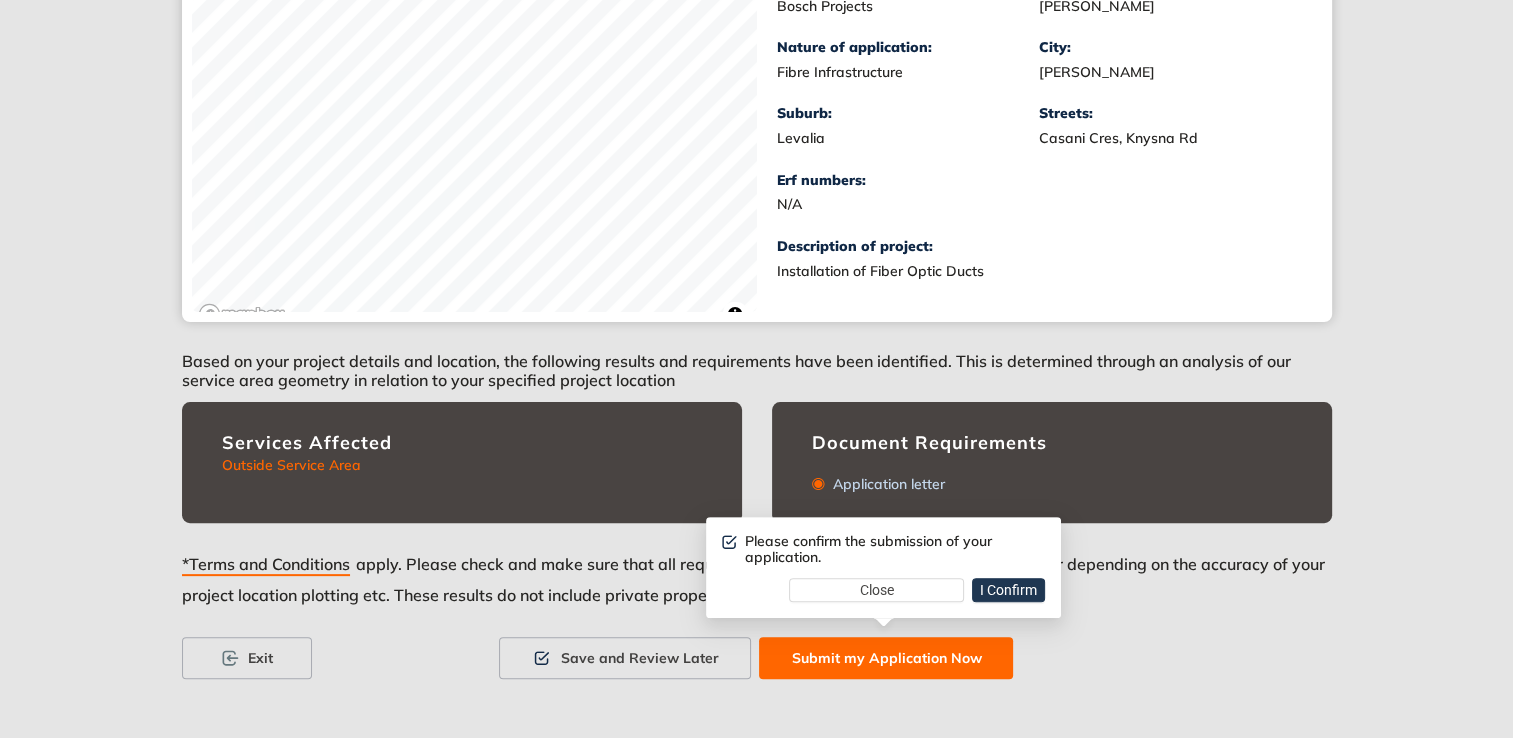 click on "I Confirm" at bounding box center [1008, 590] 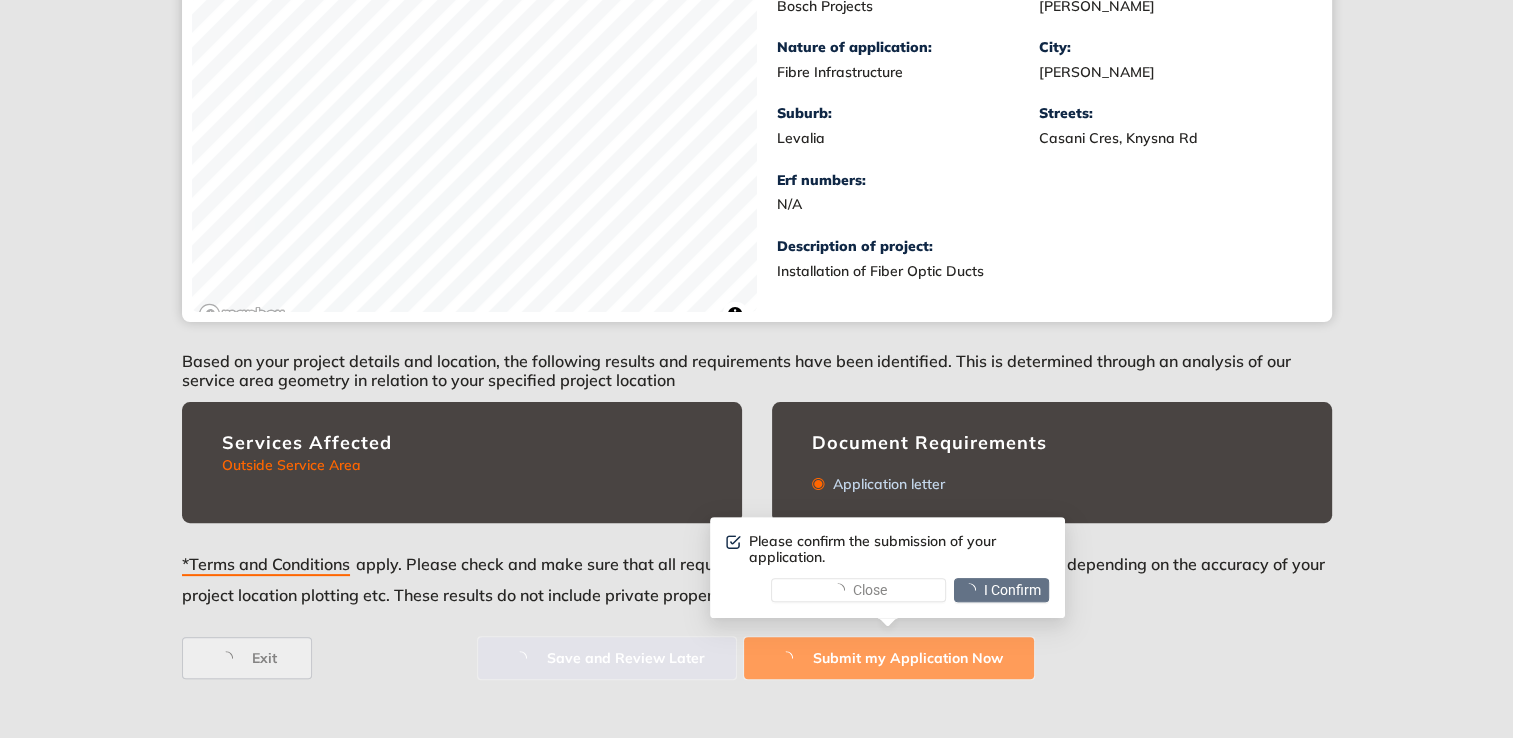 scroll, scrollTop: 0, scrollLeft: 0, axis: both 